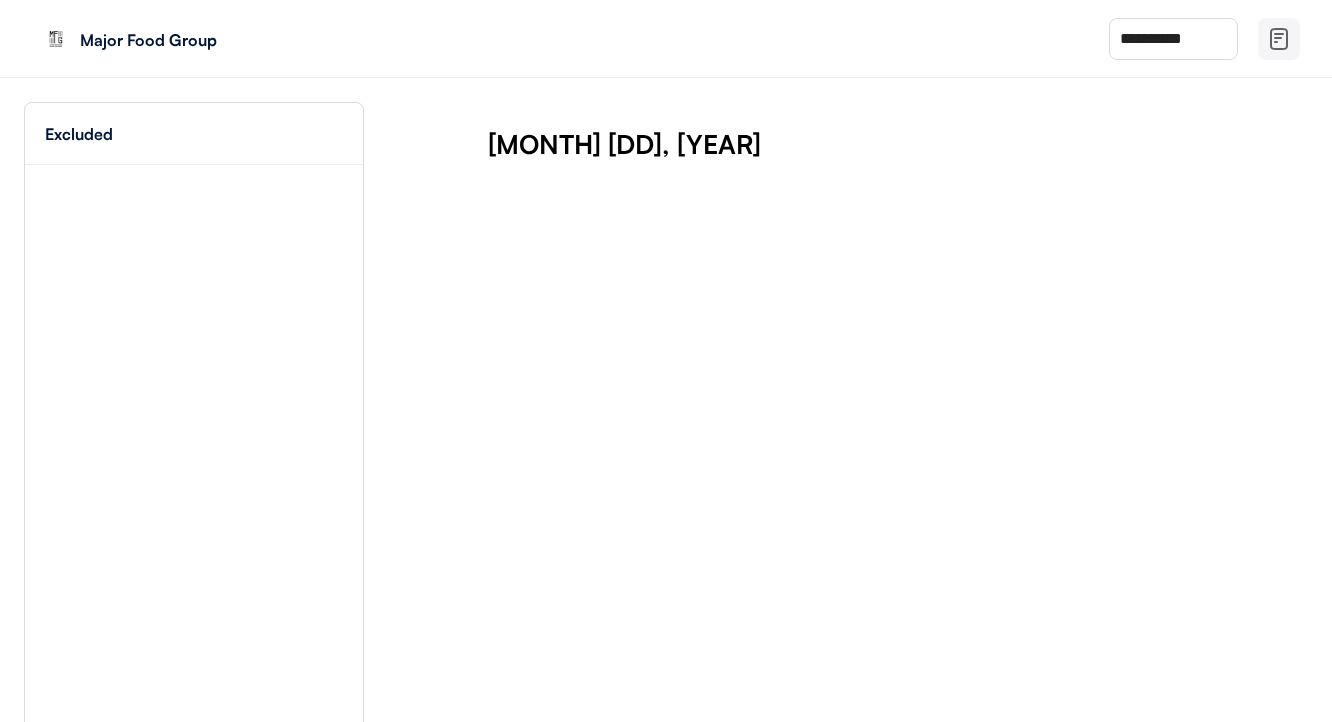 scroll, scrollTop: 0, scrollLeft: 0, axis: both 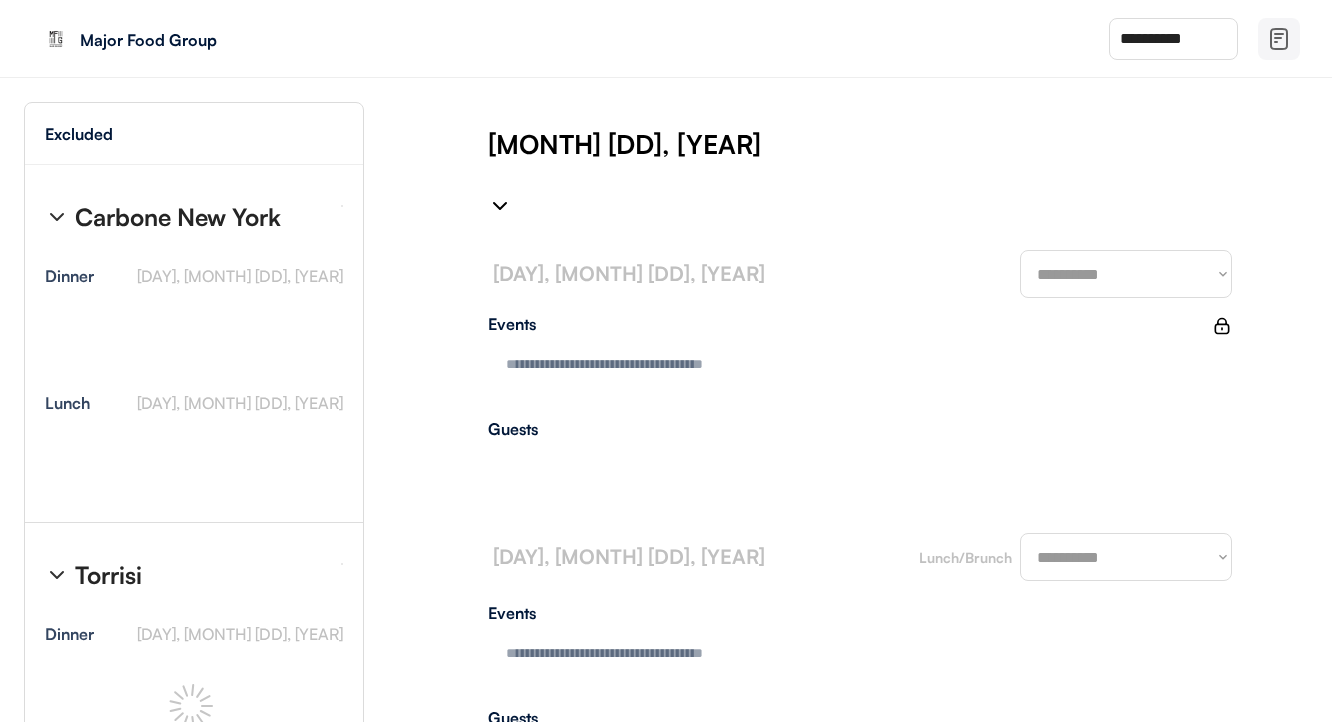 type on "**********" 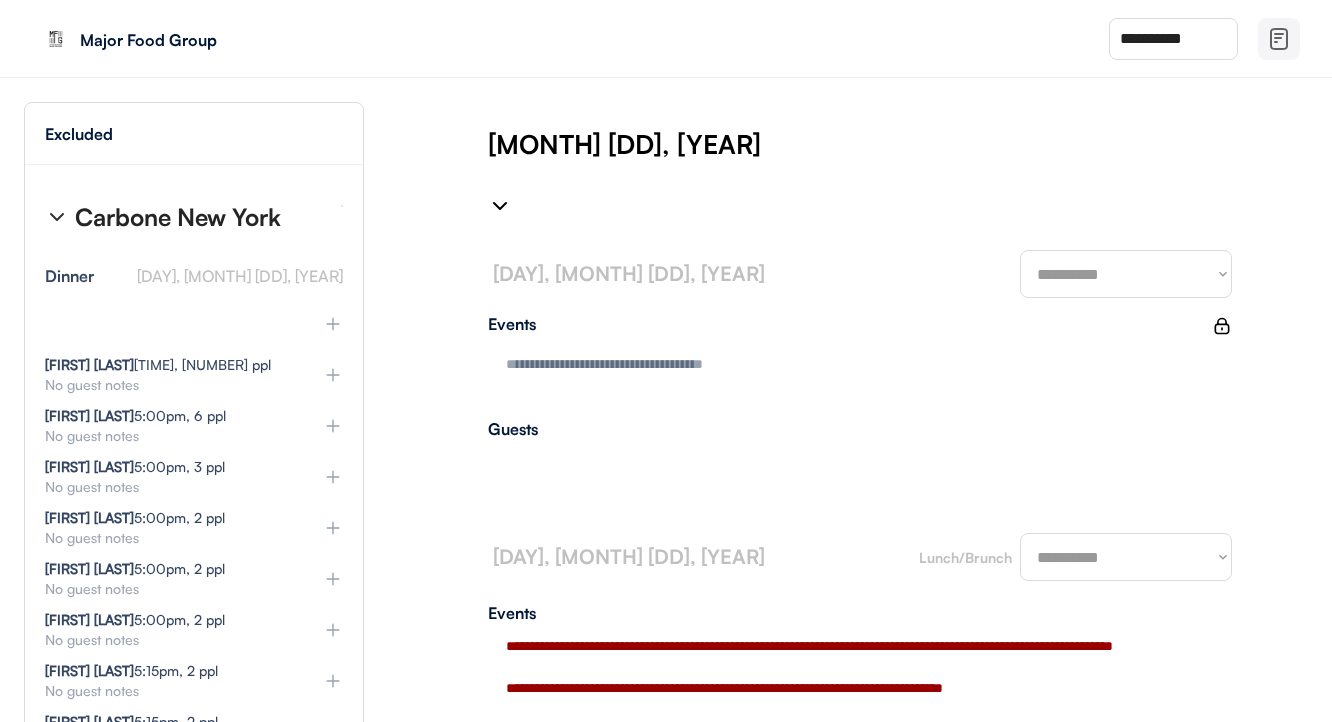 type on "**********" 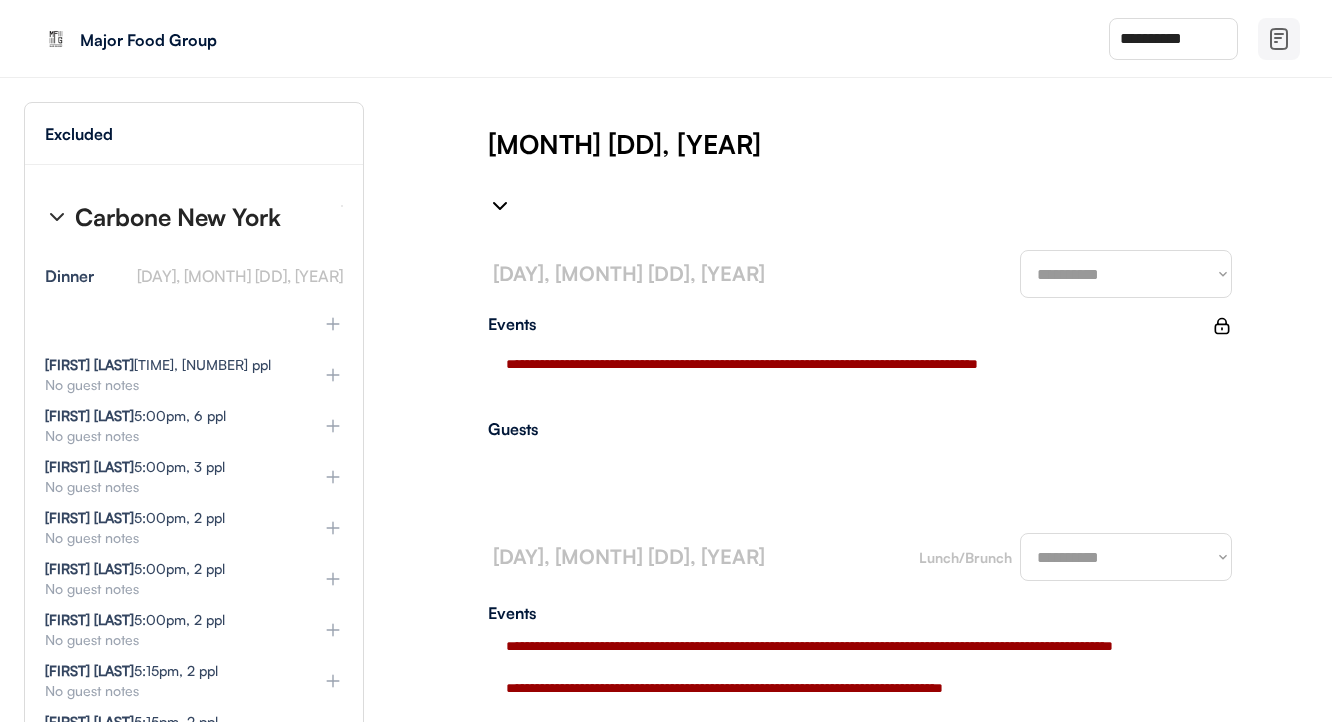 select on "********" 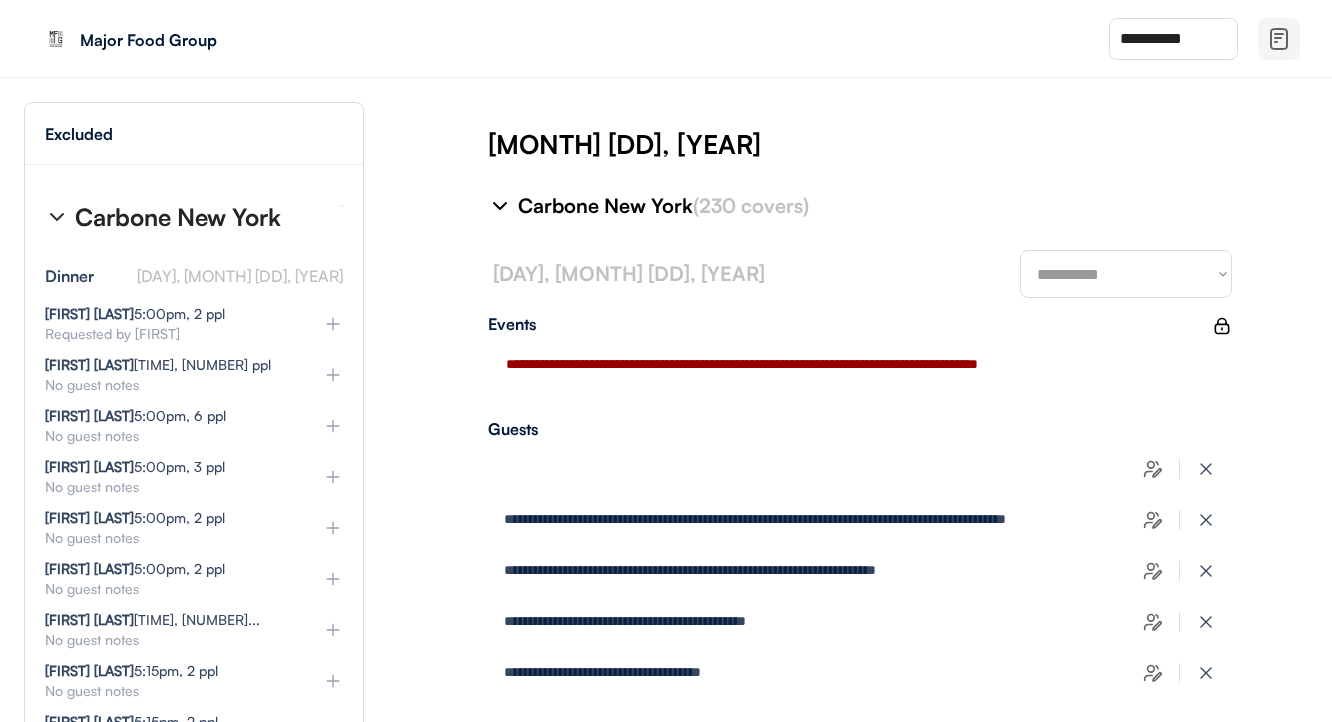 type on "**********" 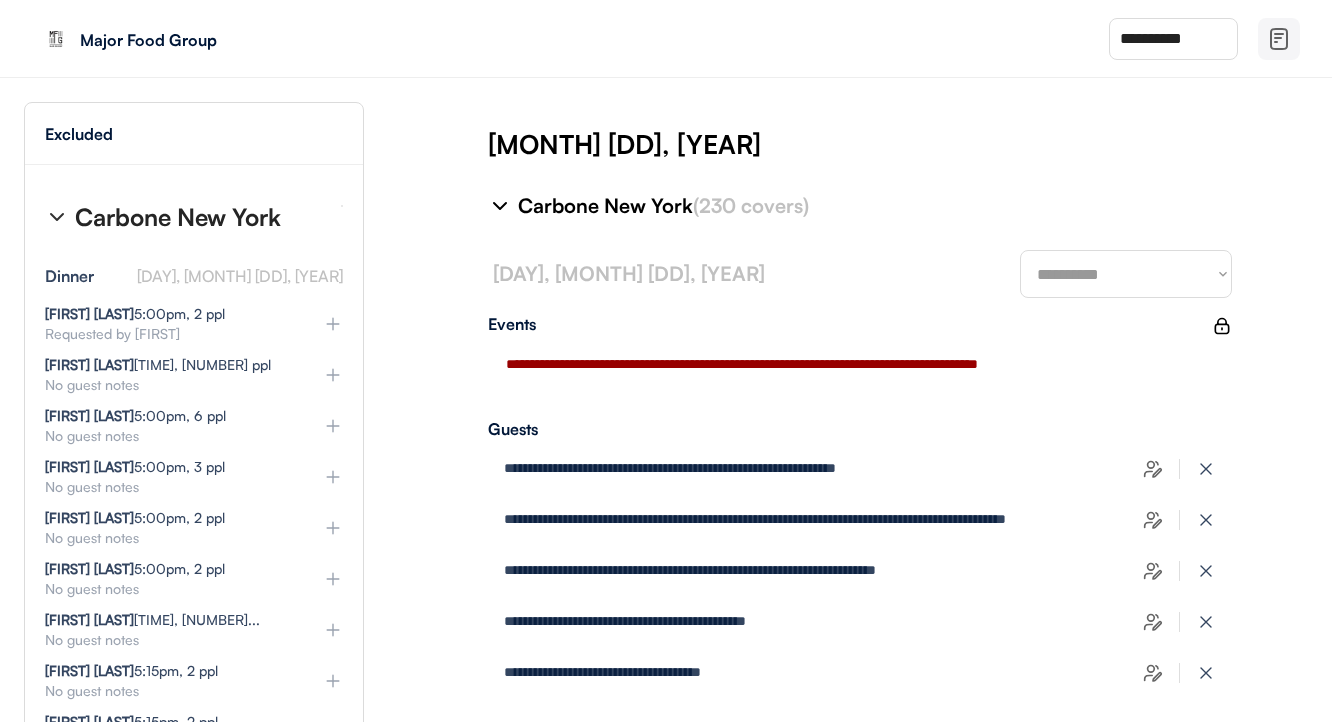 type on "**********" 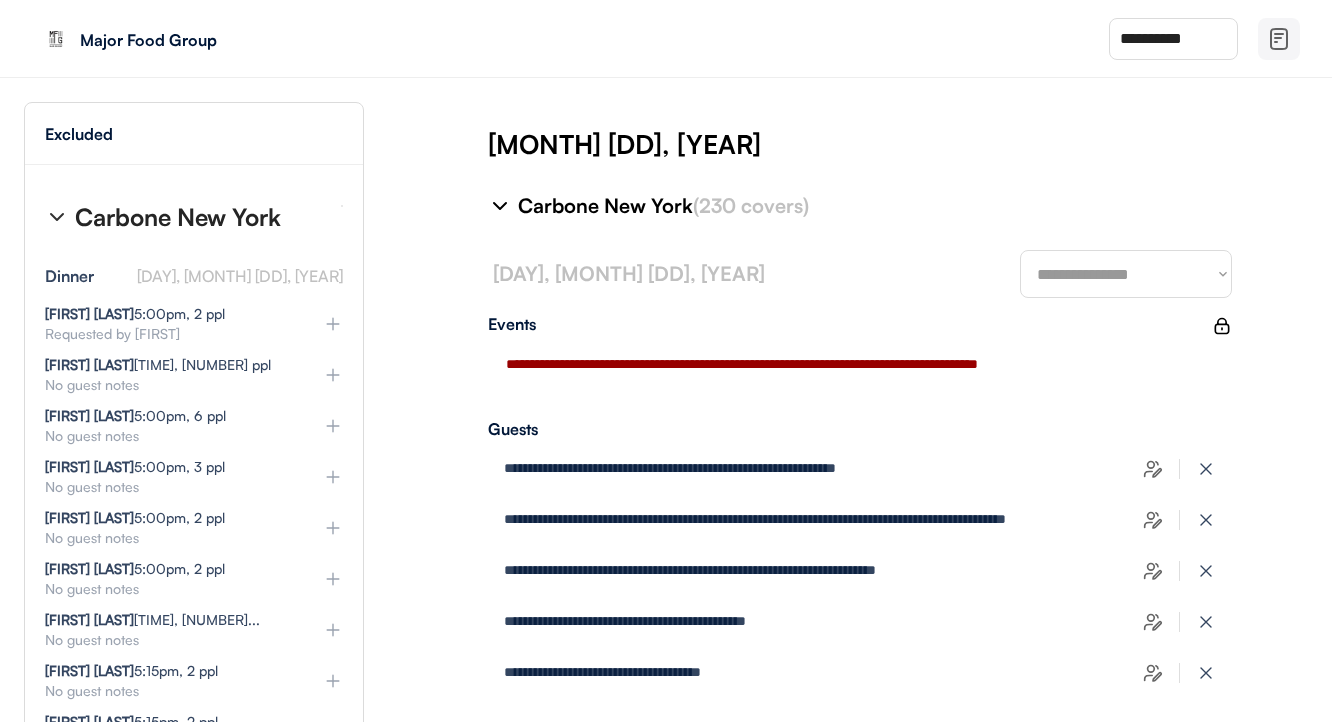 select on "********" 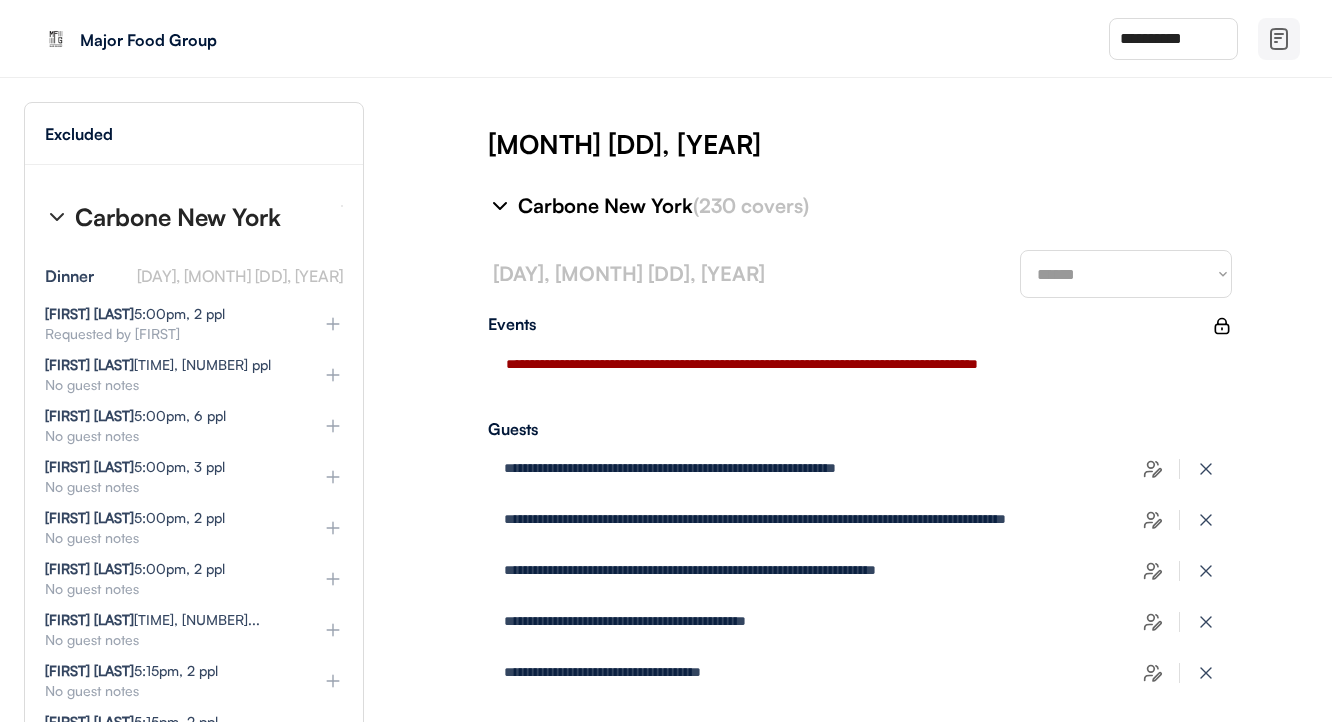 select on "********" 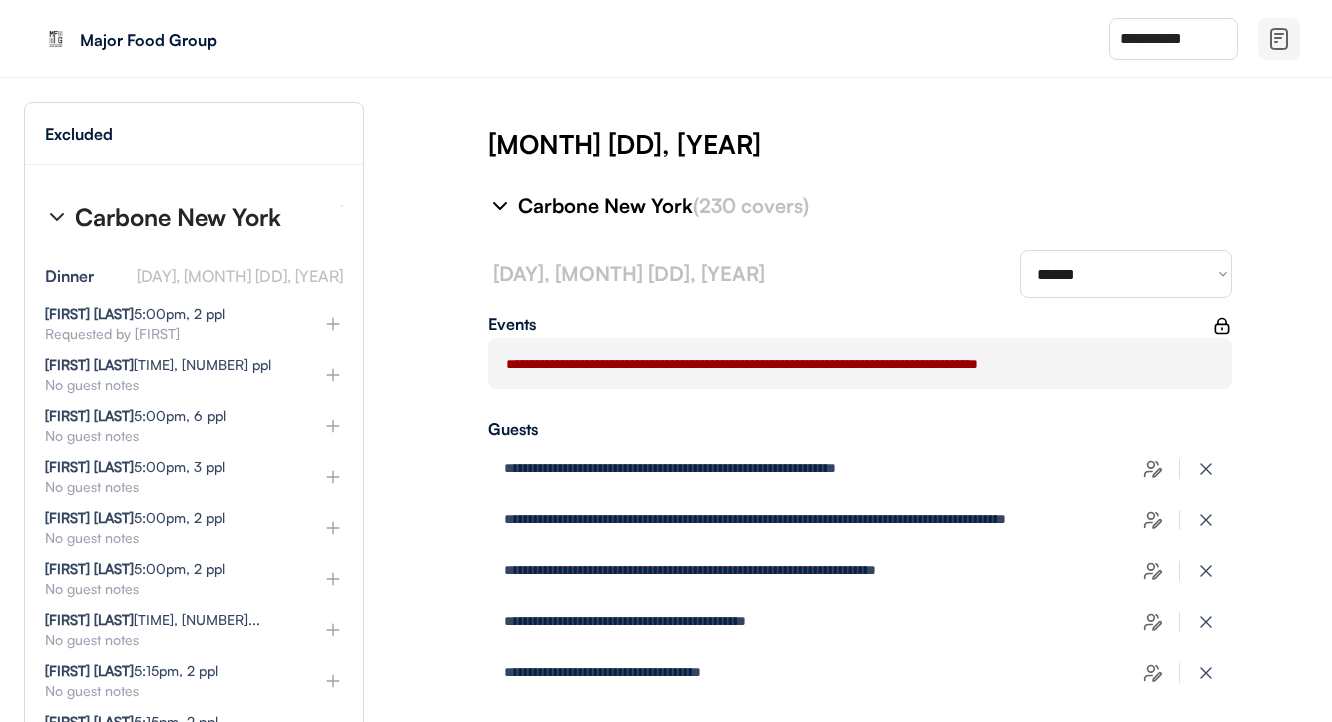 scroll, scrollTop: 0, scrollLeft: 0, axis: both 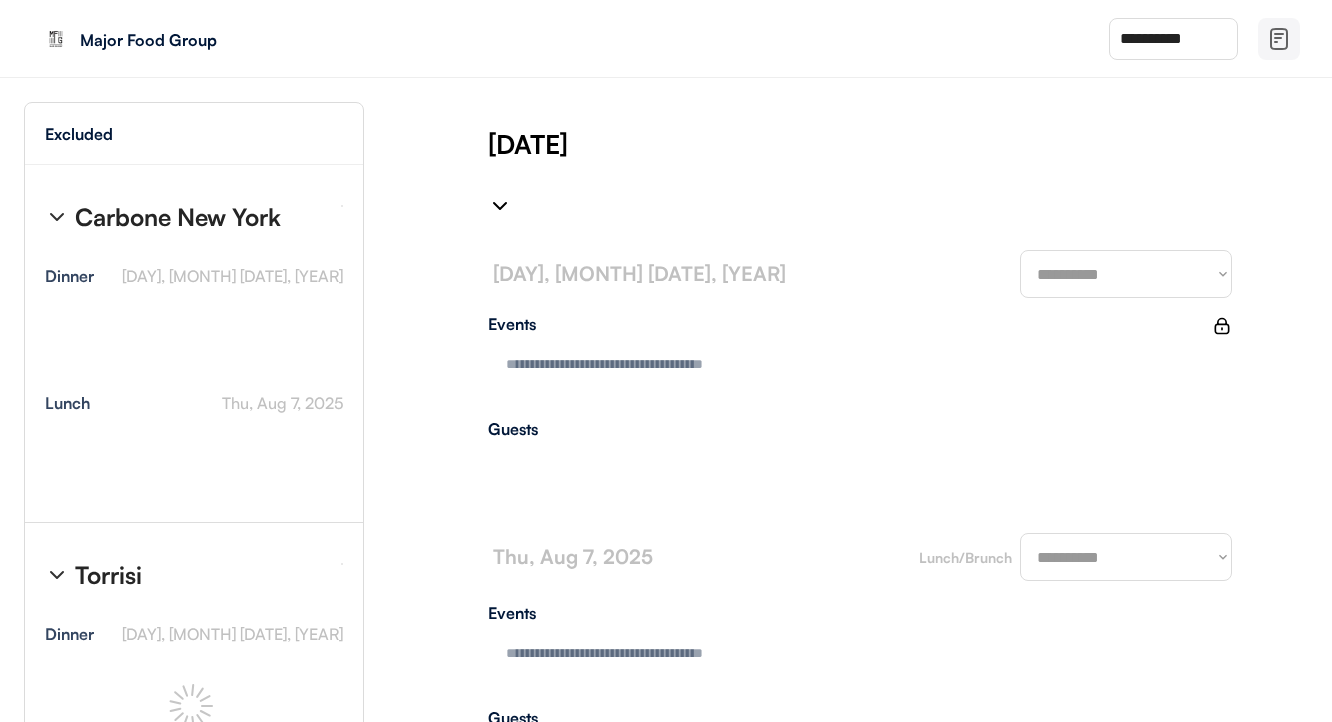 type on "**********" 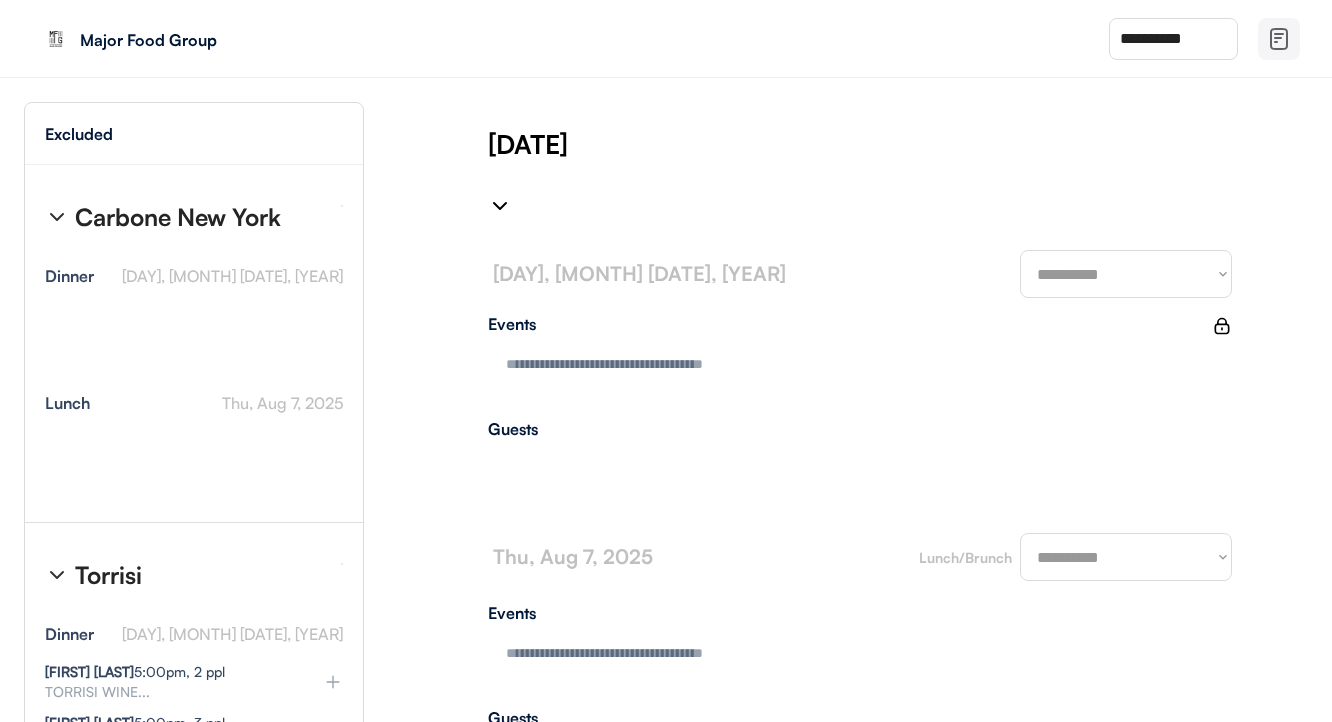 type on "**********" 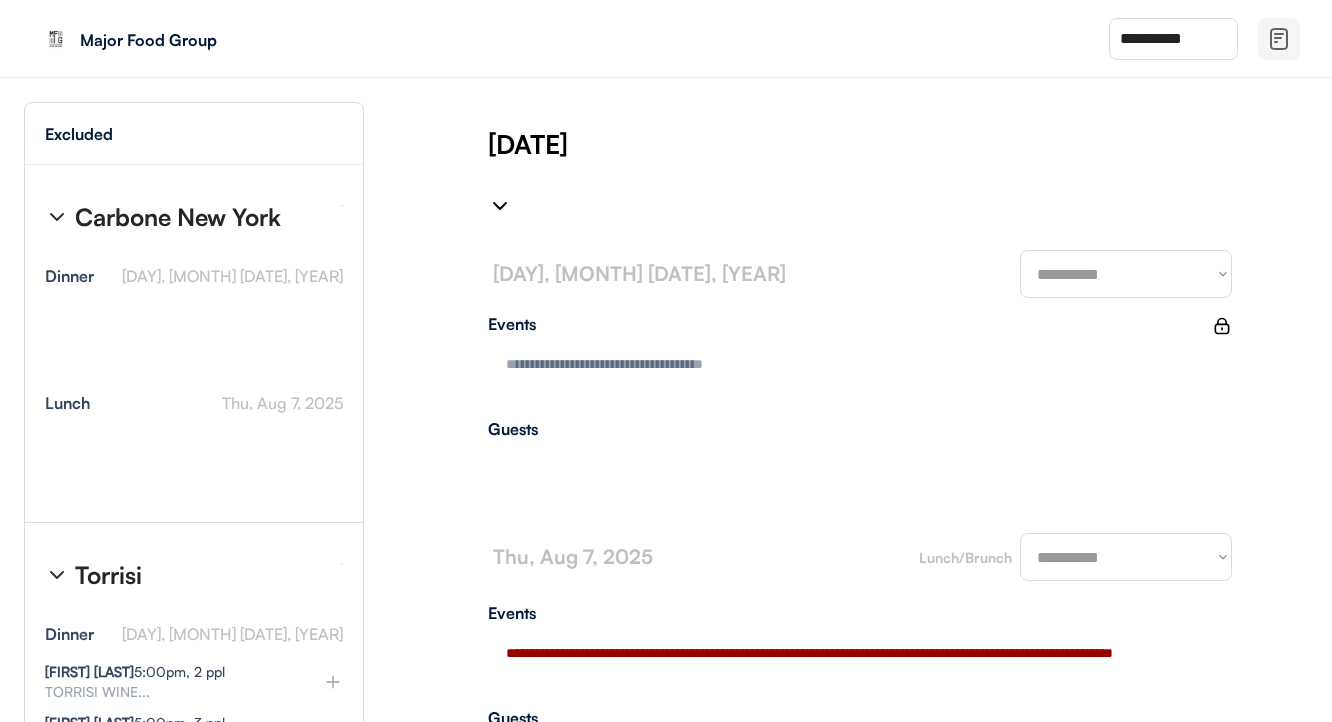 type on "**********" 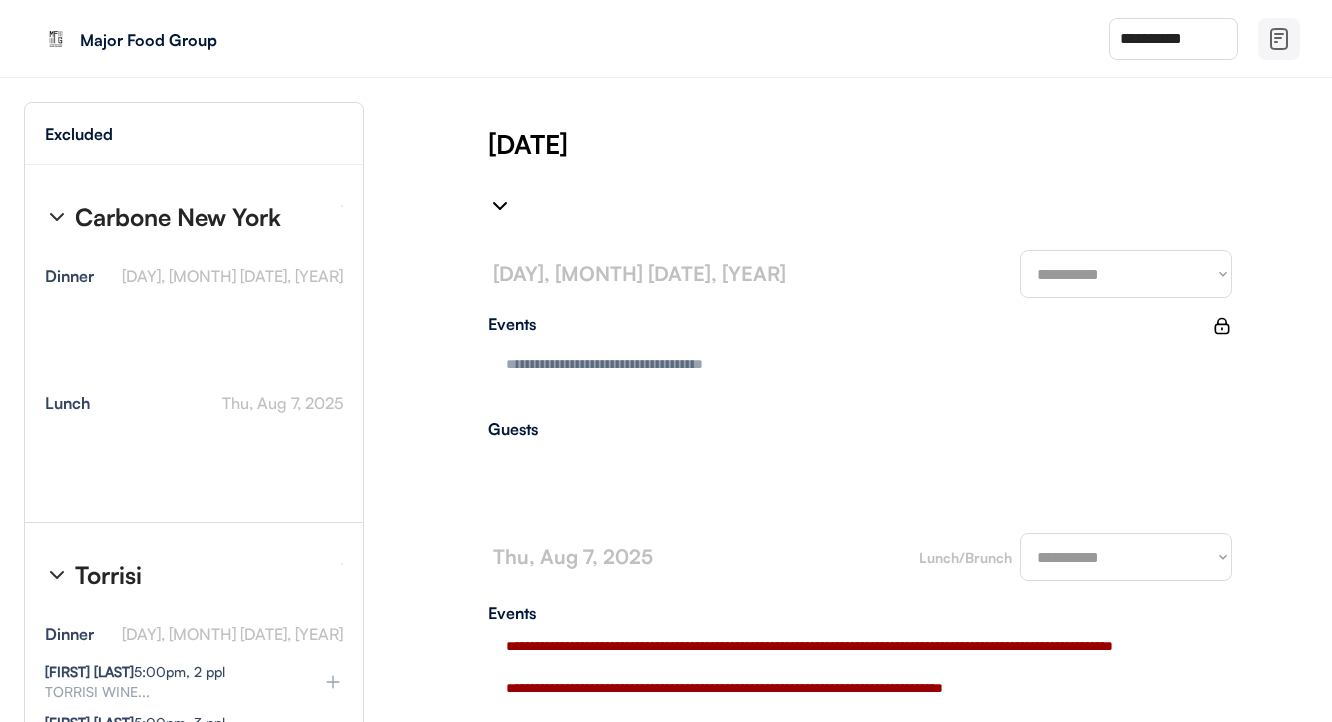 type on "**********" 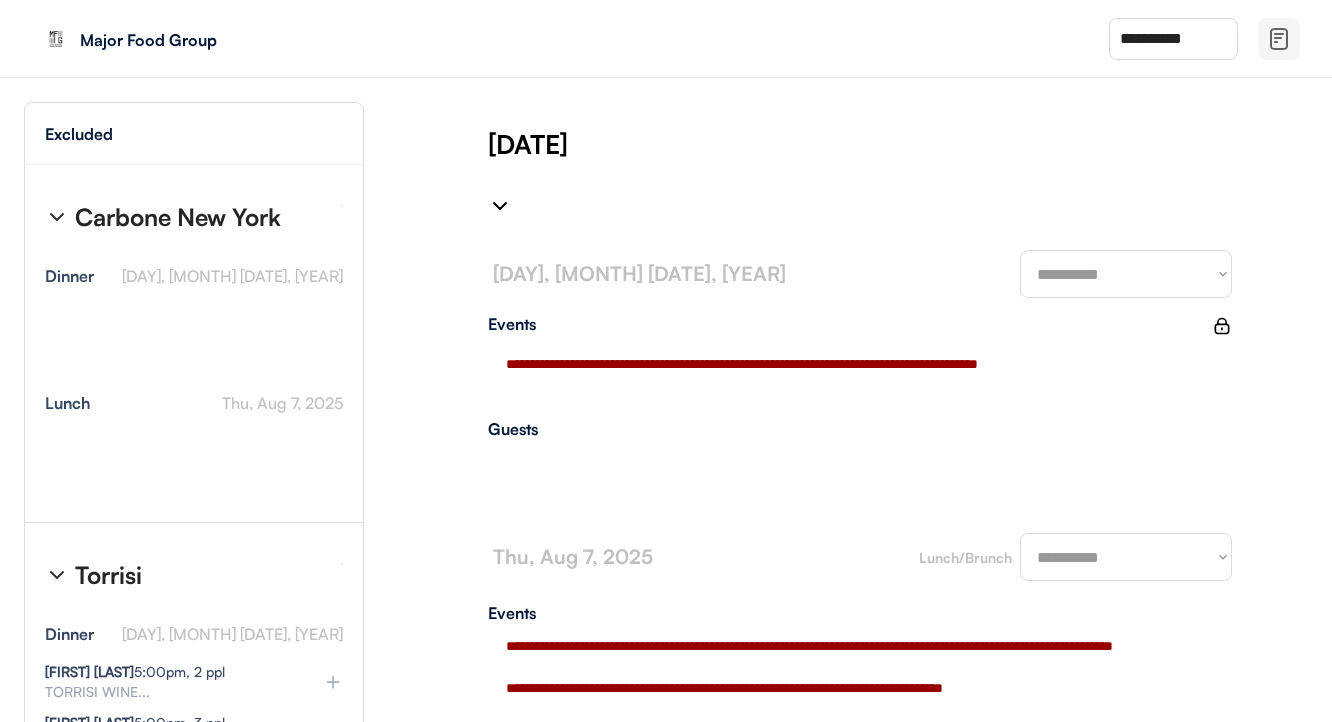 type on "**********" 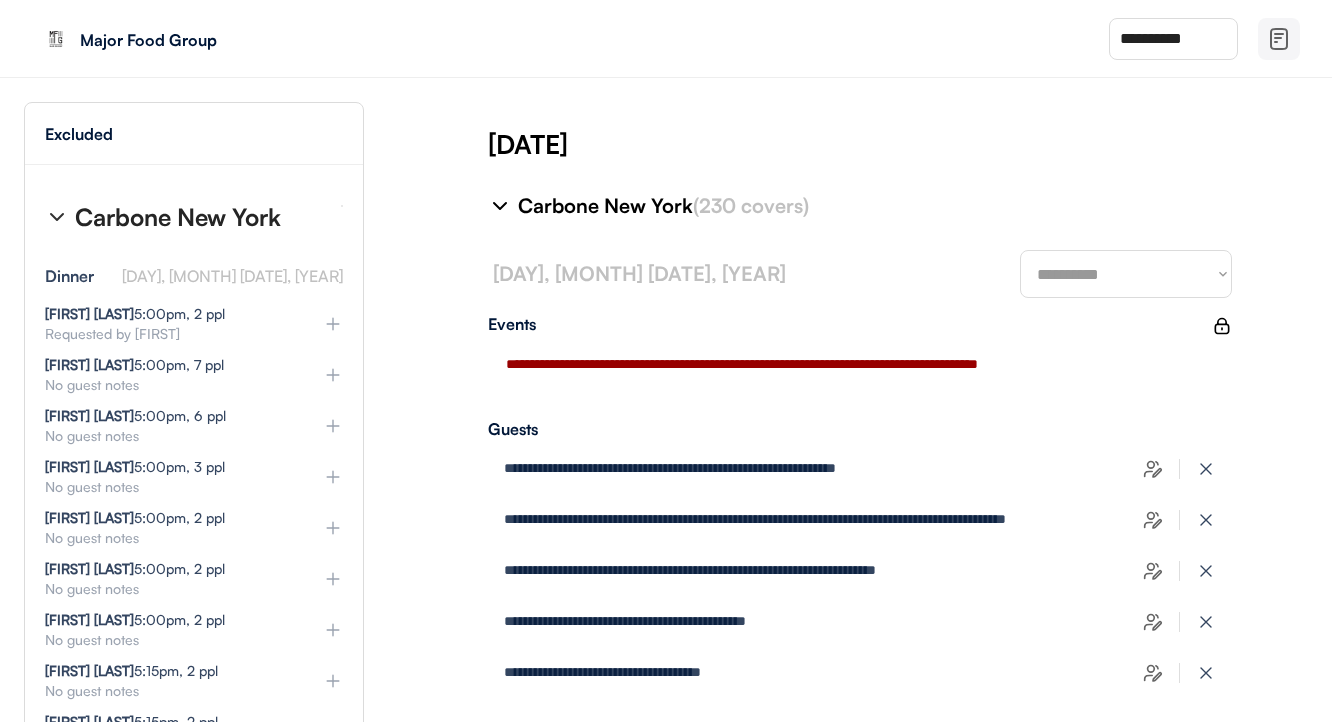 select on "********" 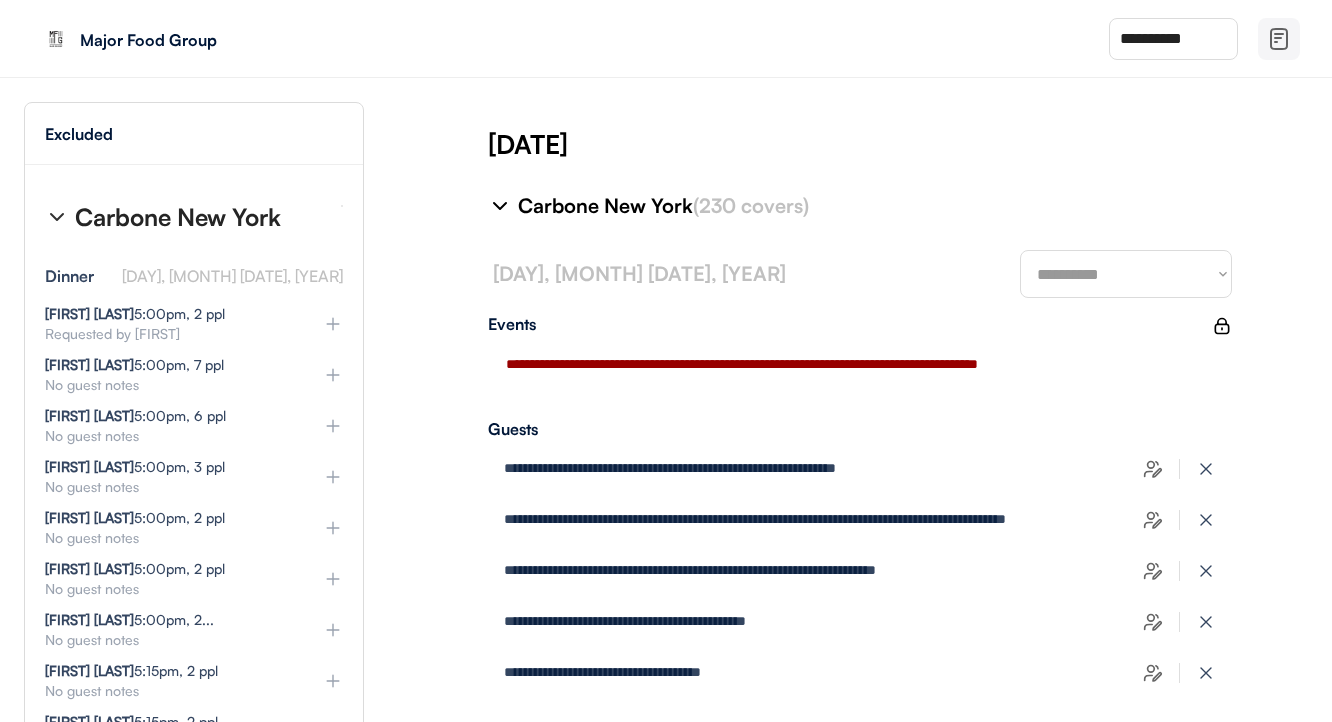 select on "*******" 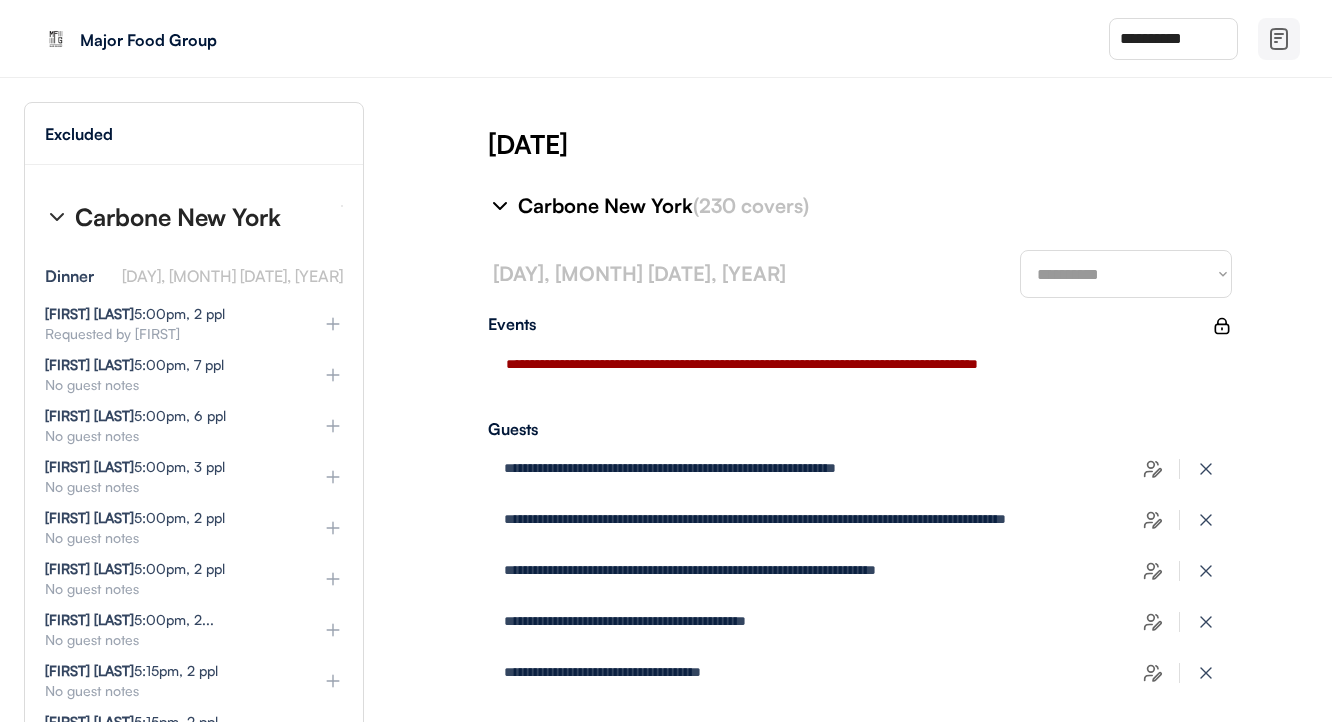 select on "********" 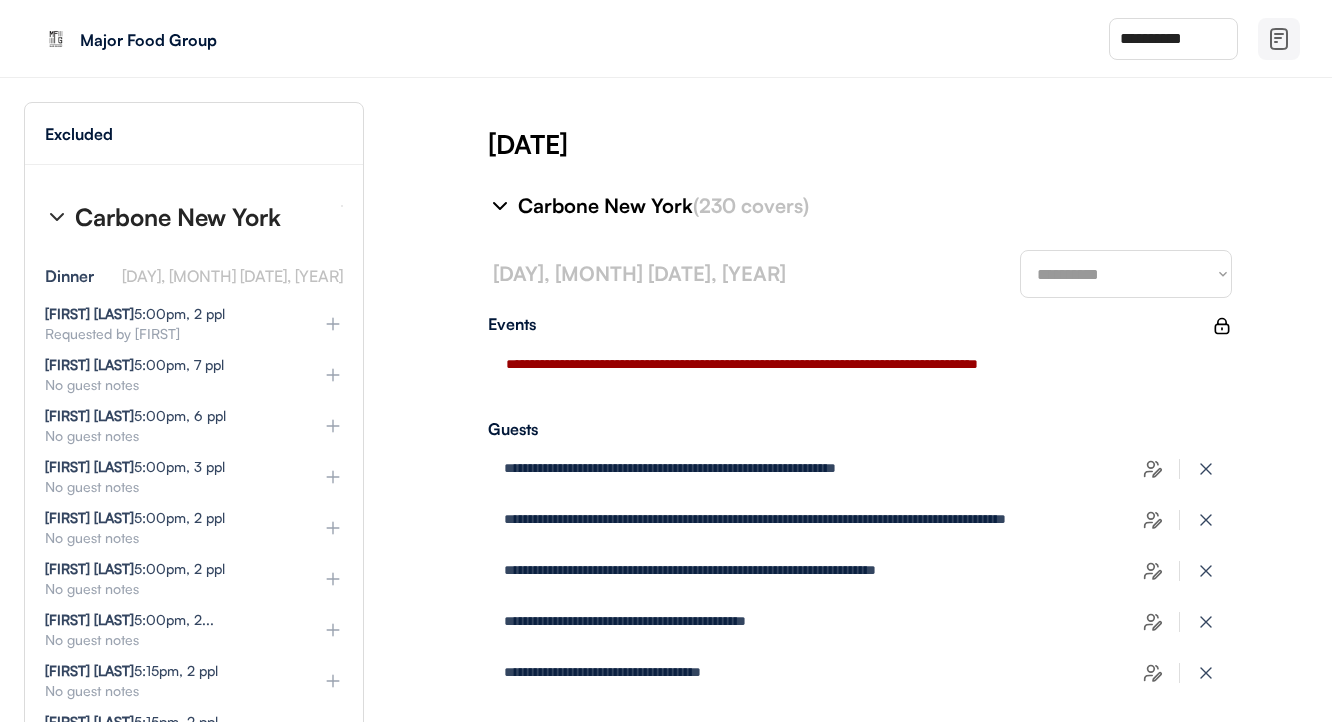select on "********" 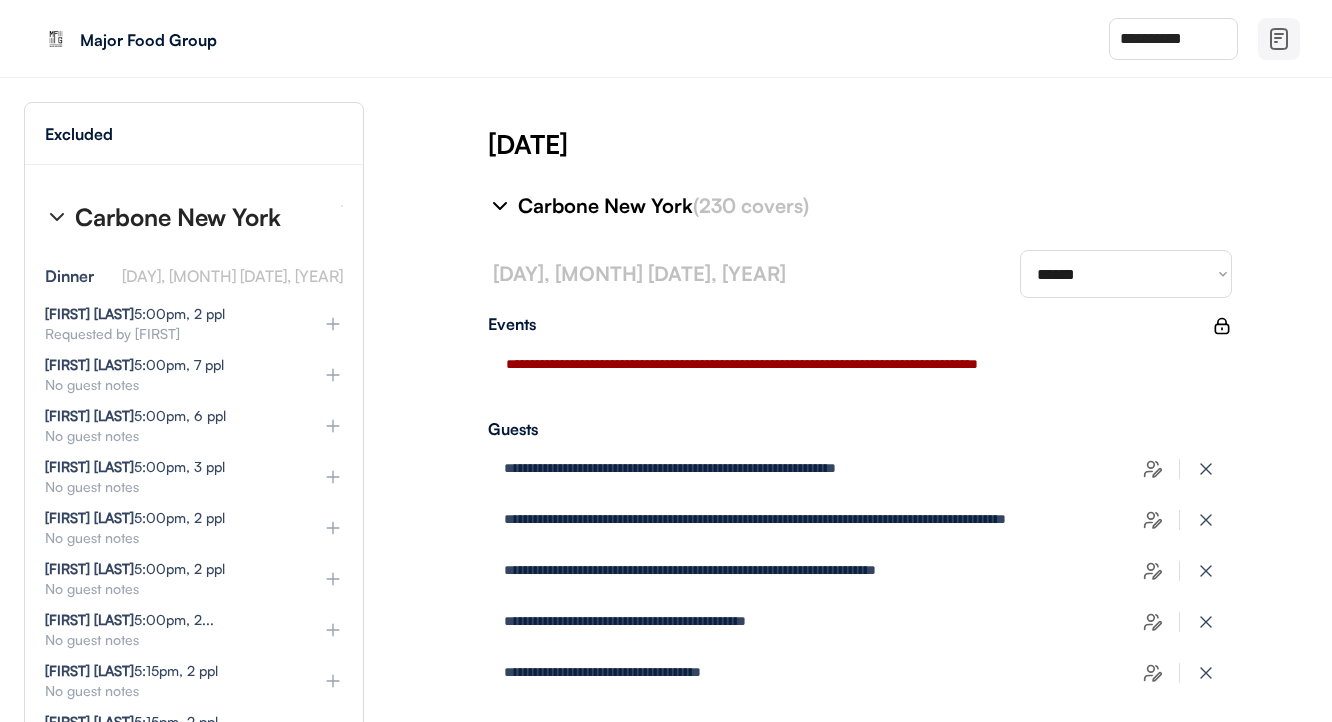 select on "********" 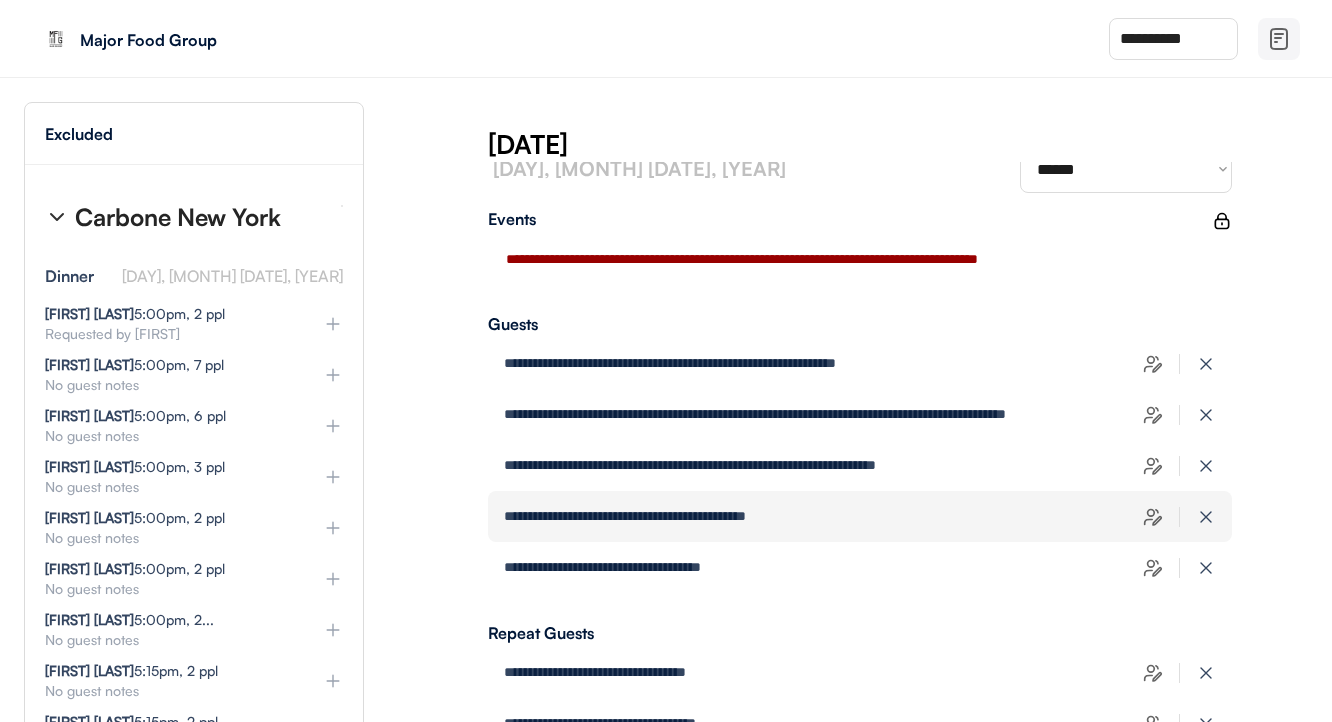 scroll, scrollTop: -1, scrollLeft: 0, axis: vertical 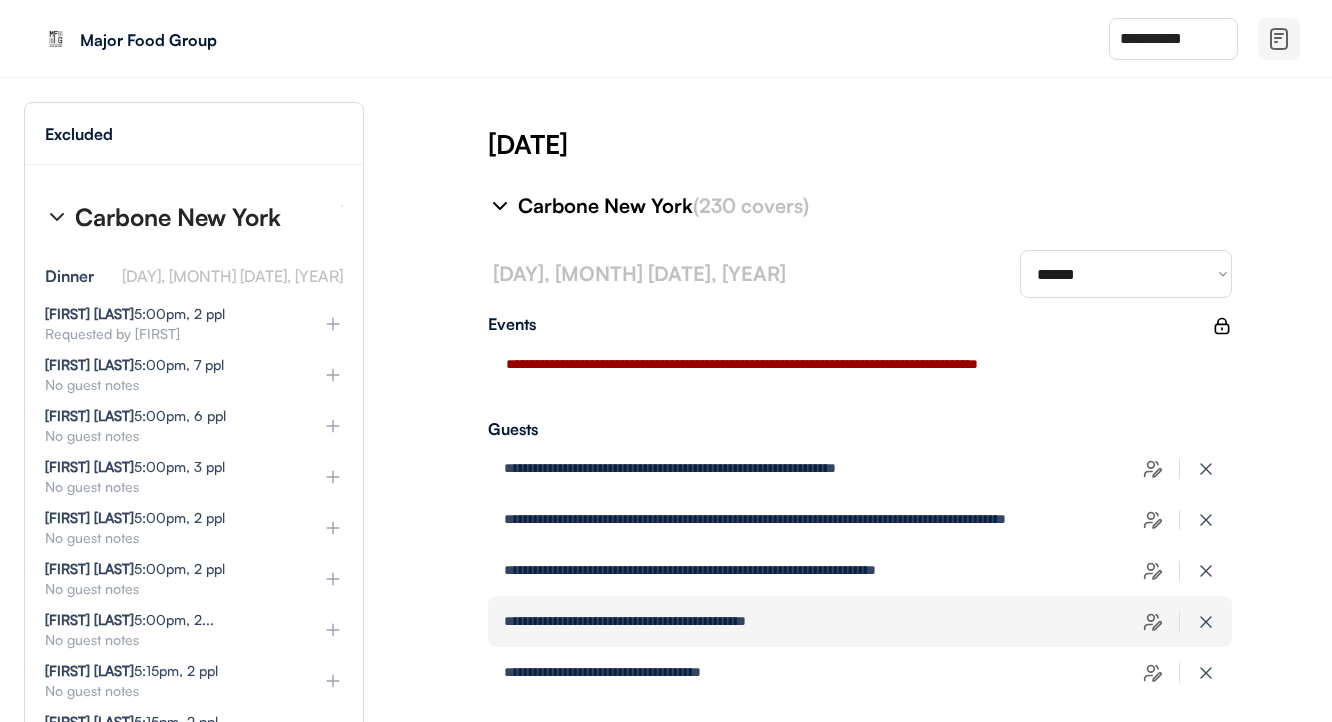 select on "********" 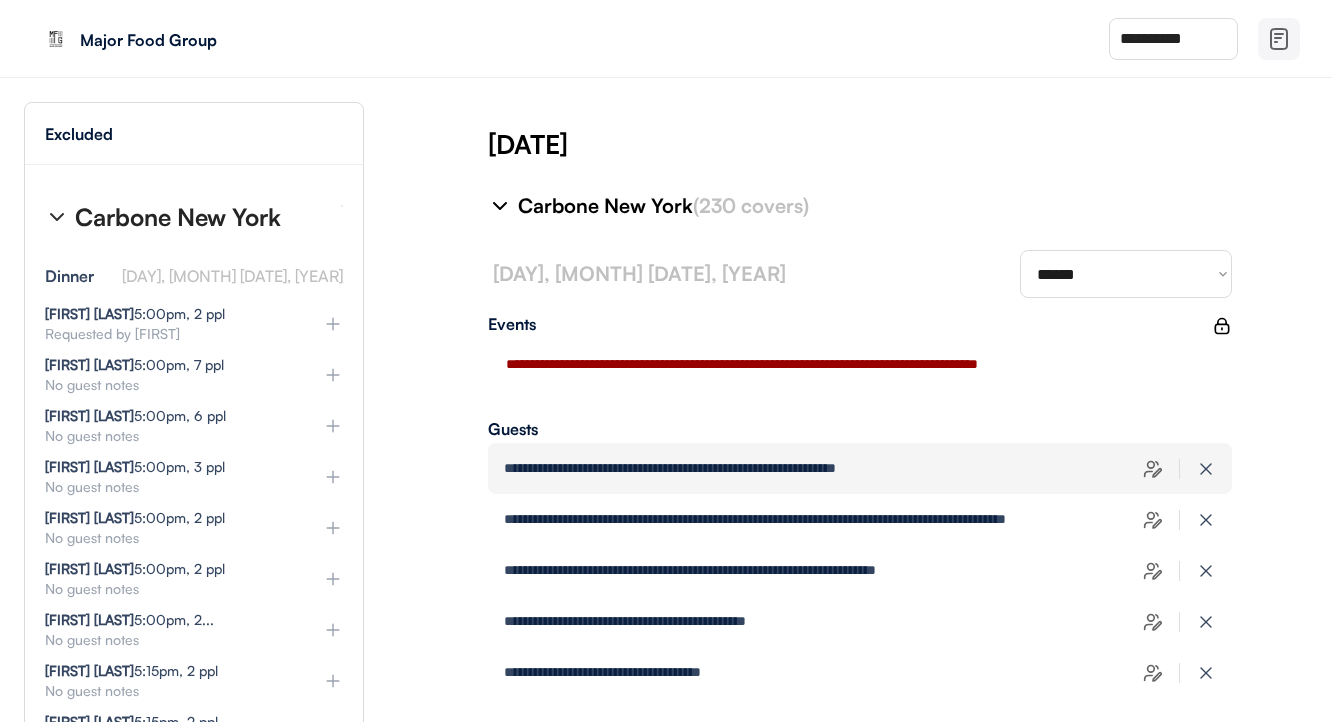 scroll, scrollTop: 0, scrollLeft: 0, axis: both 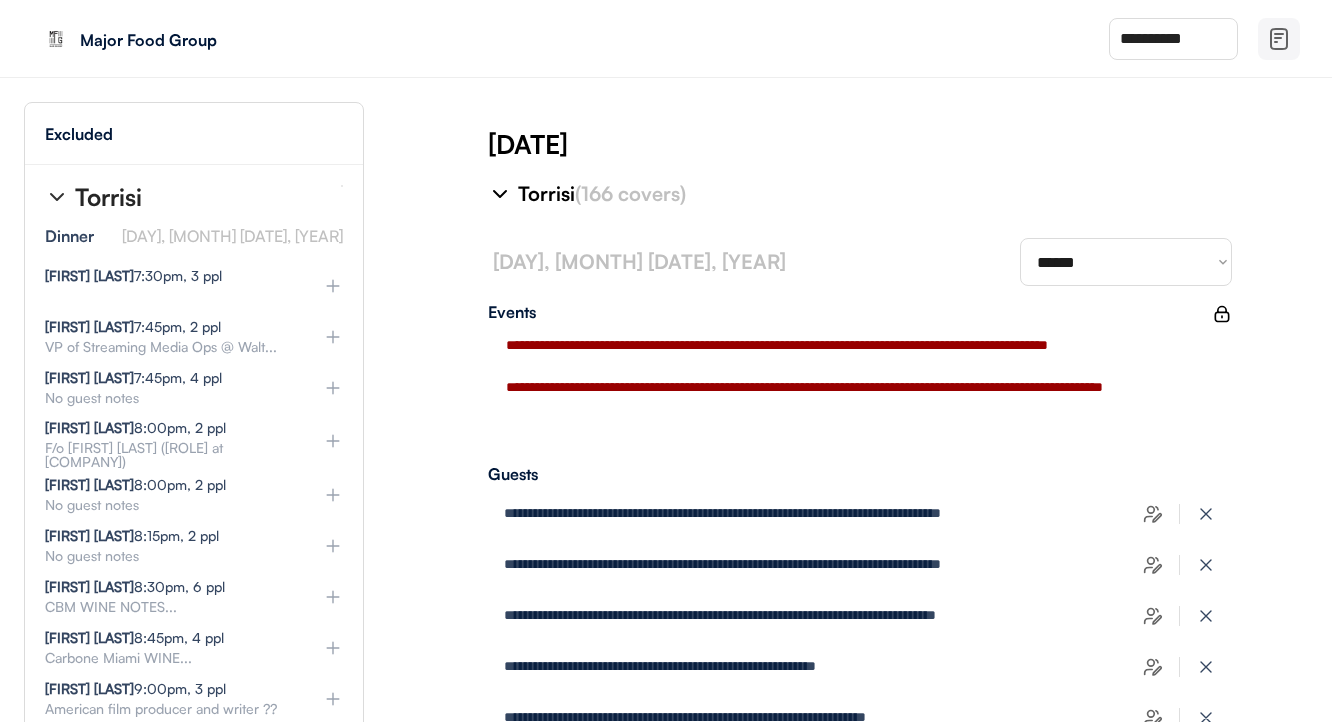click 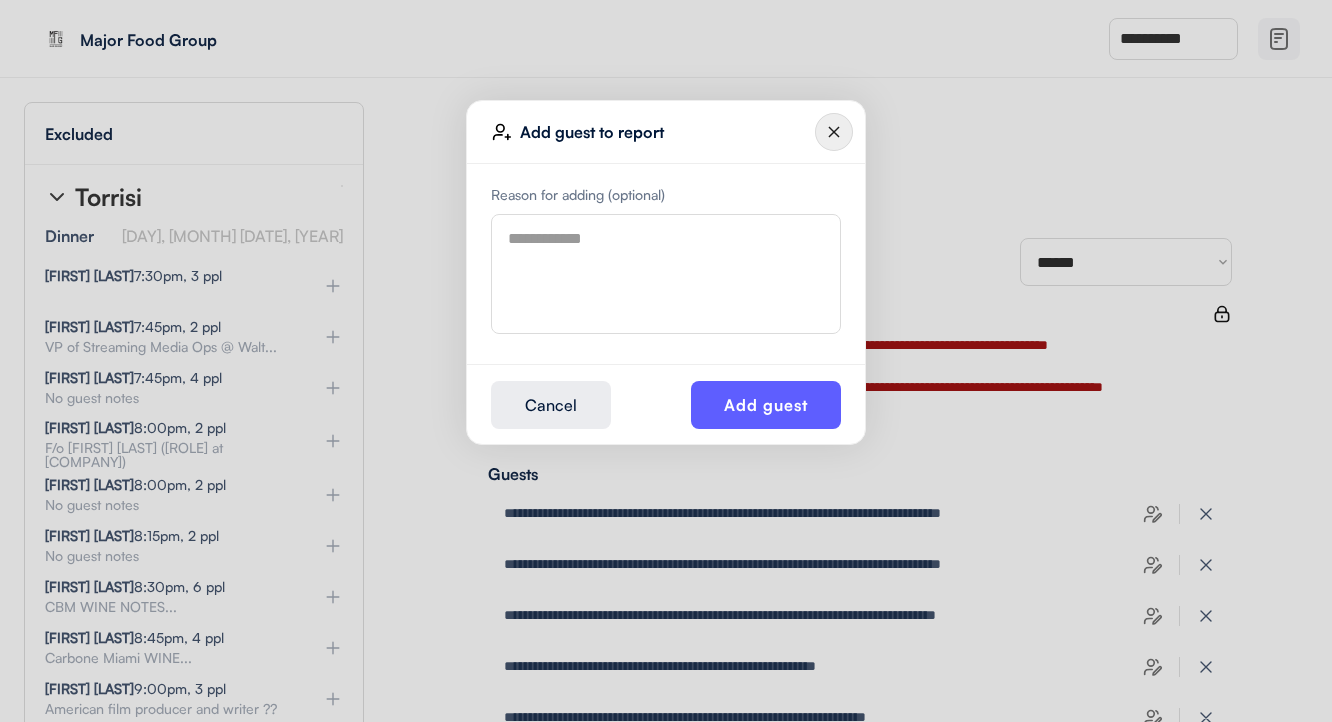 click at bounding box center [666, 274] 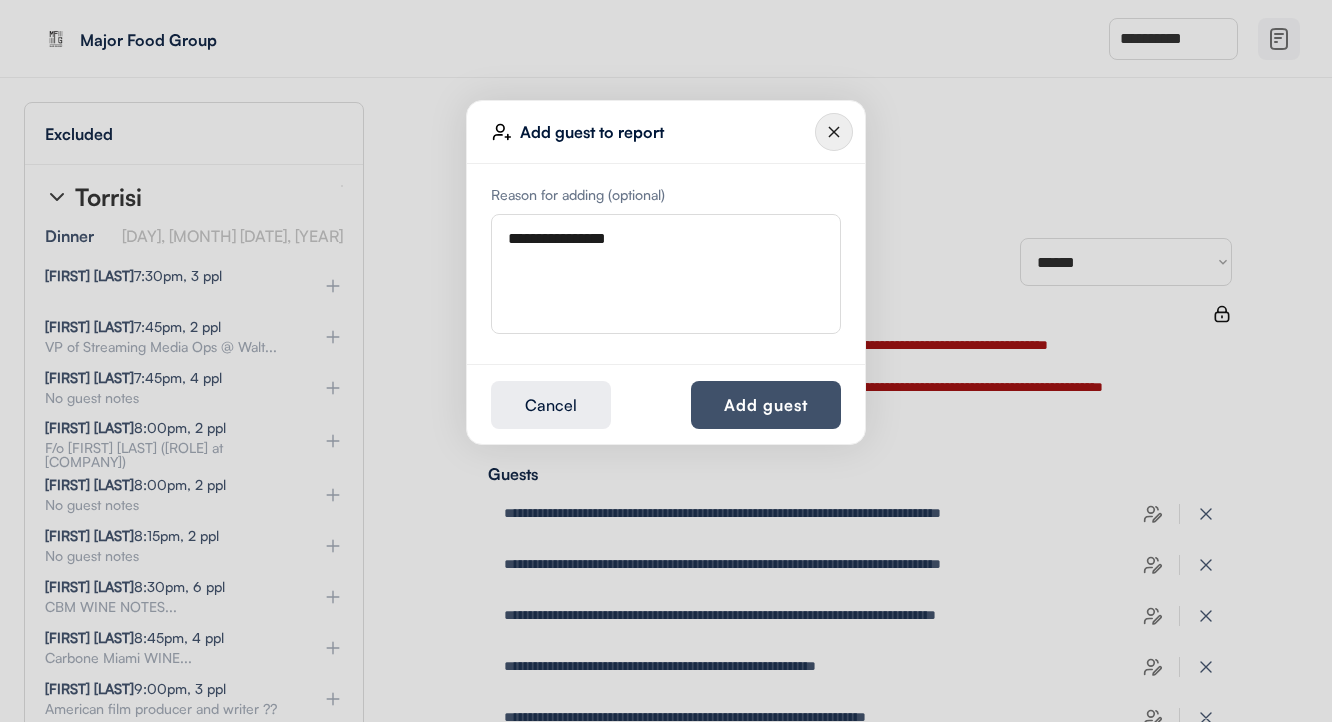 type on "**********" 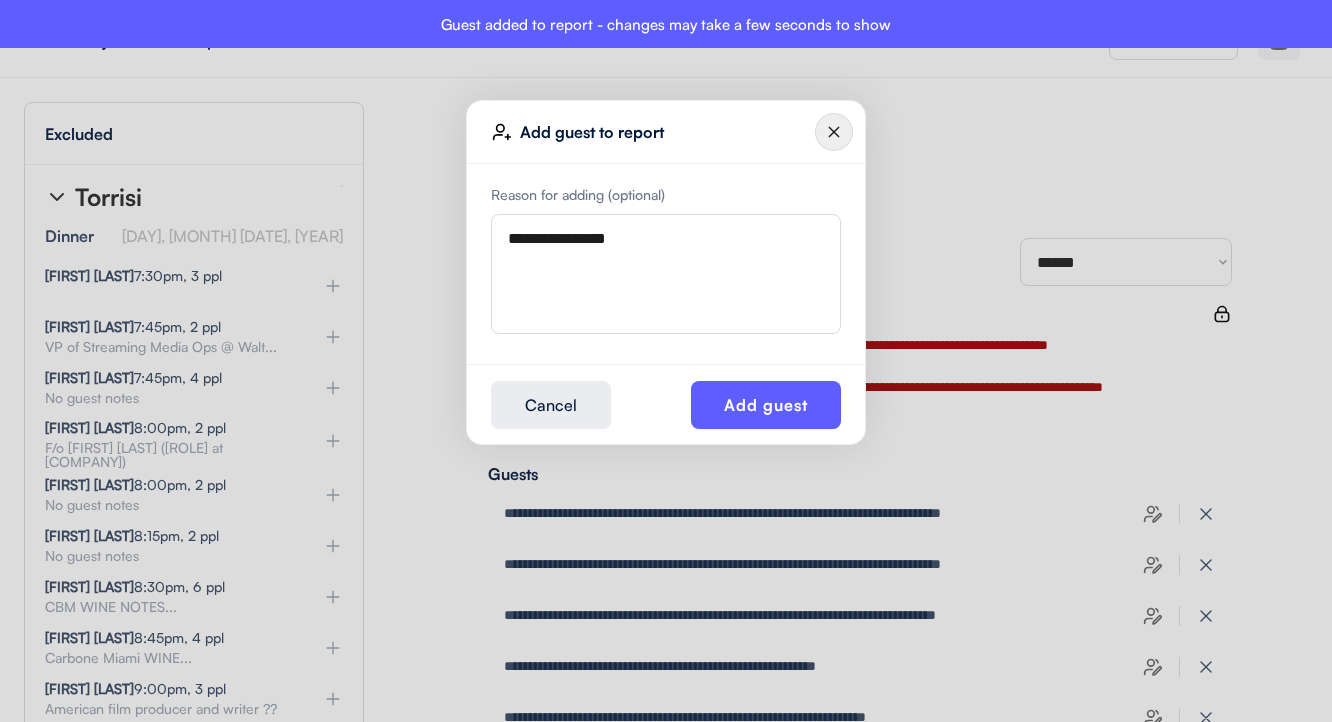 type 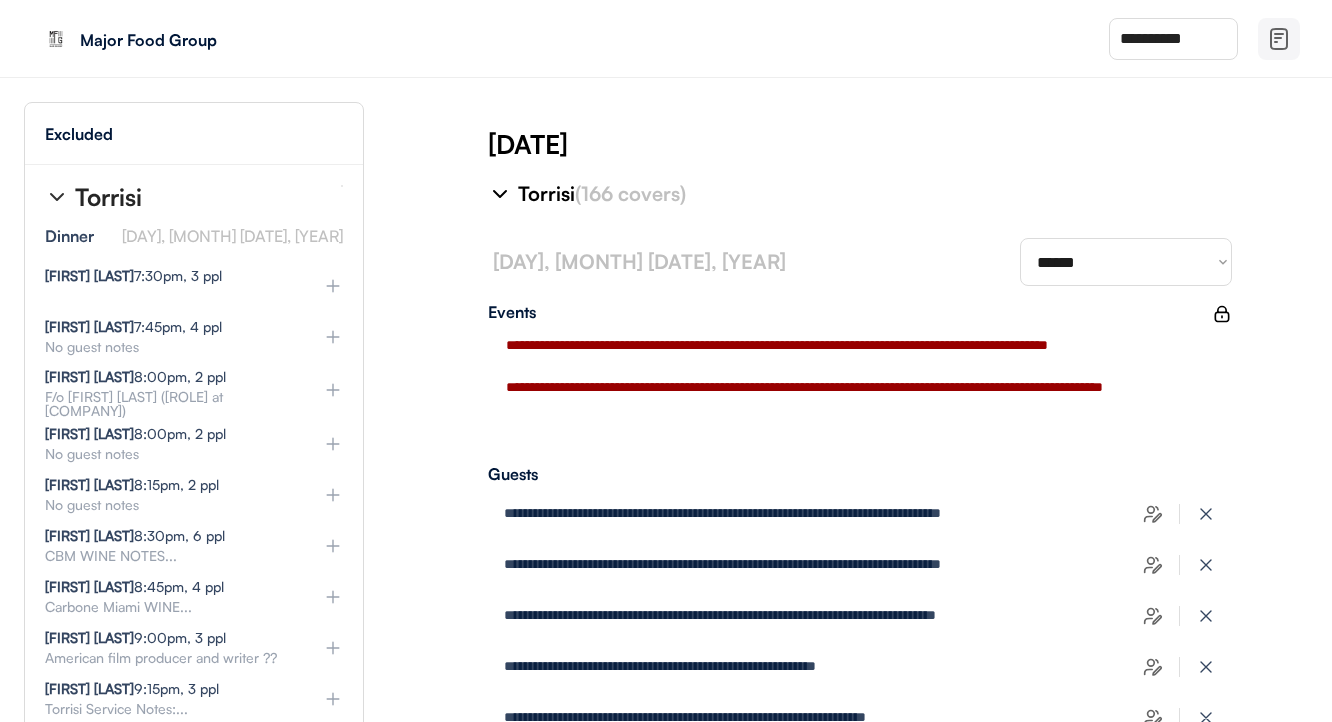 type on "**********" 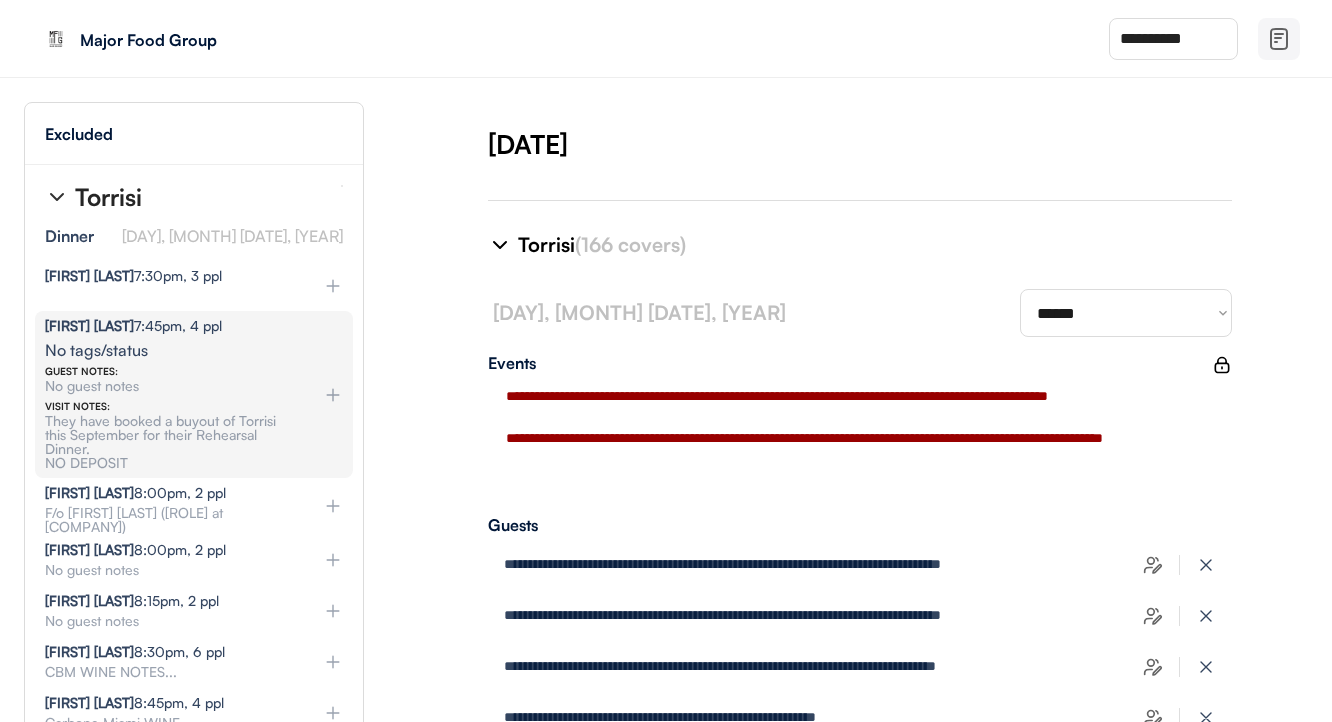 type on "**********" 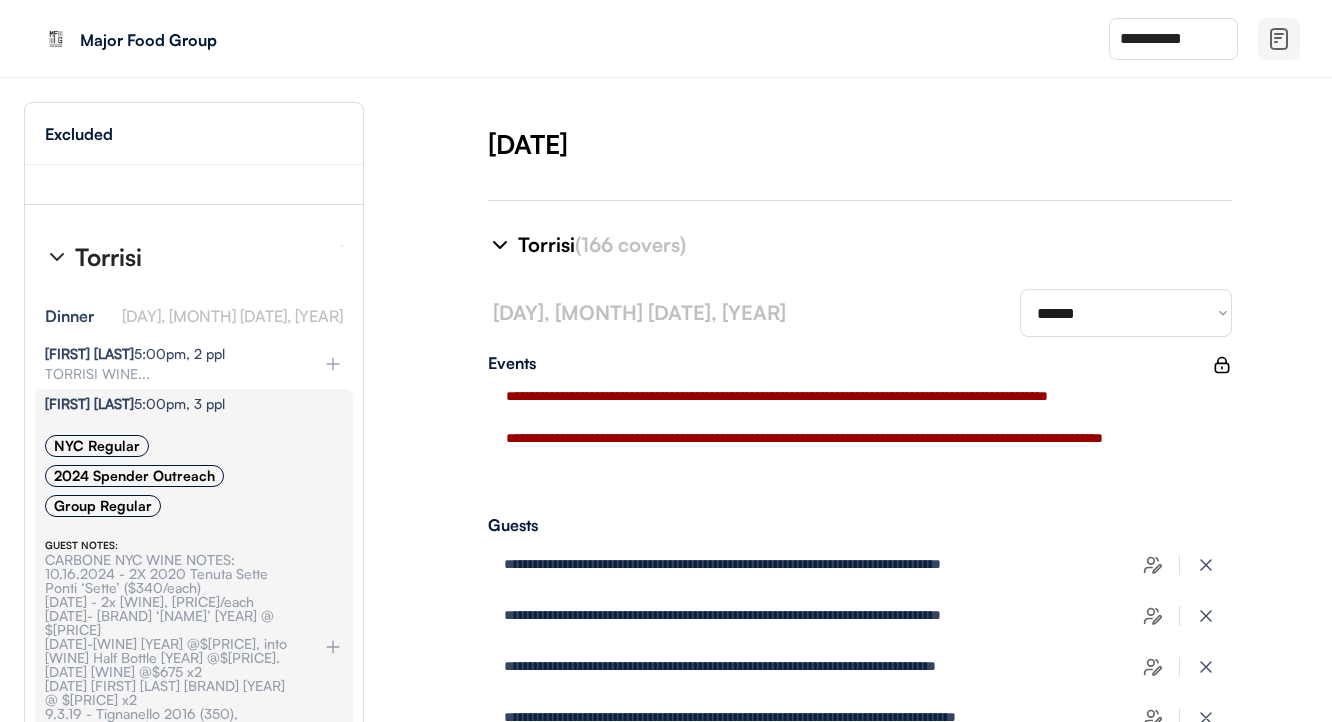 scroll, scrollTop: 5873, scrollLeft: 0, axis: vertical 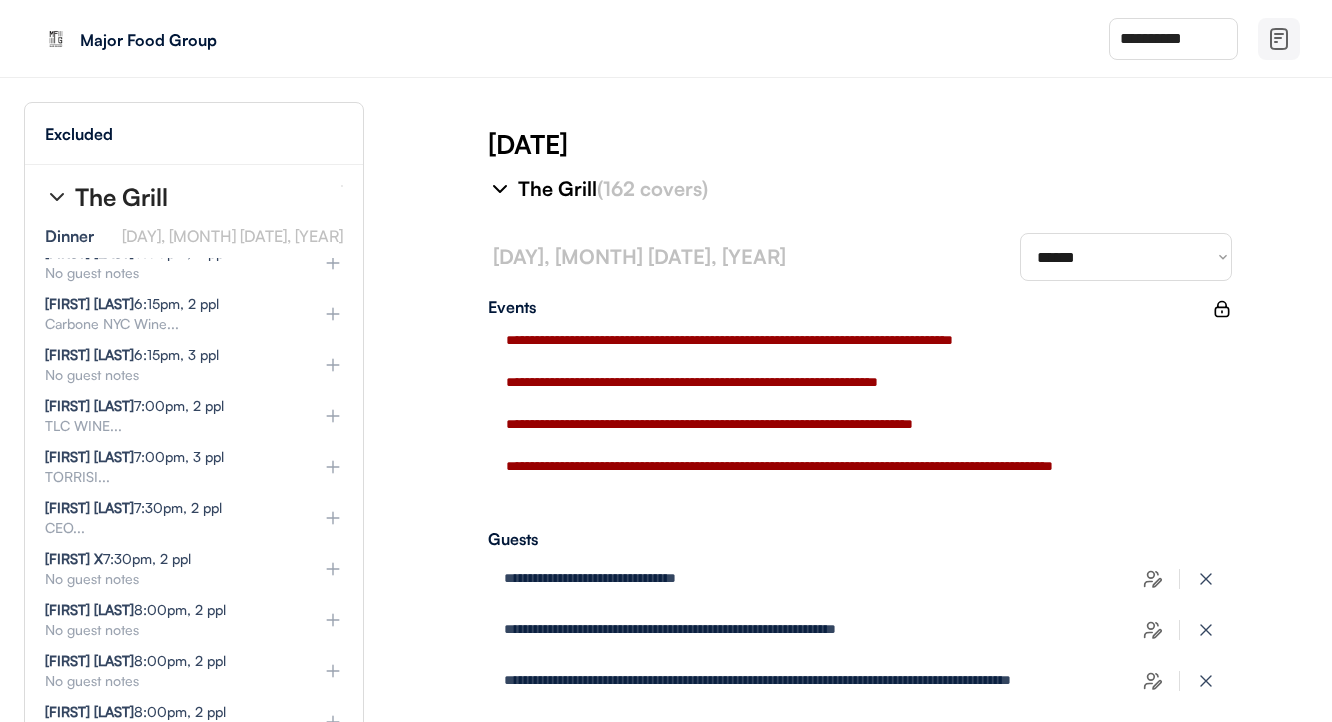 click 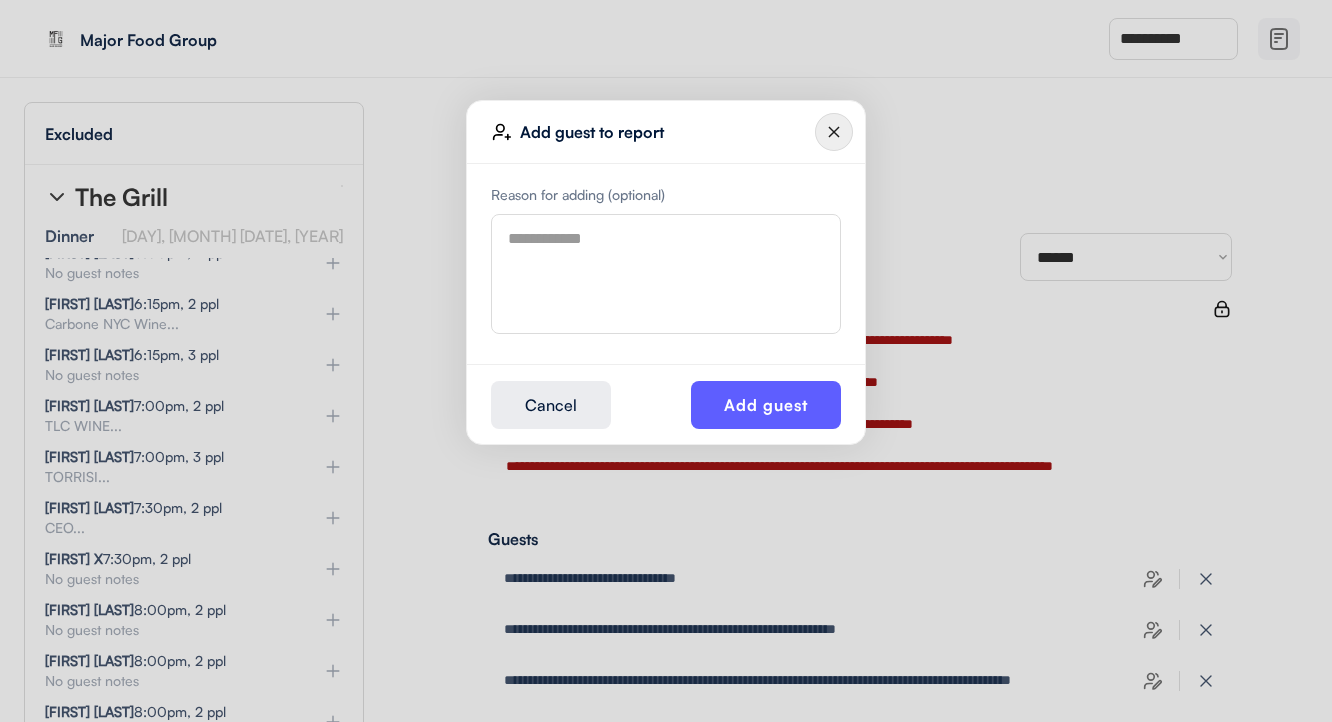 click at bounding box center (666, 274) 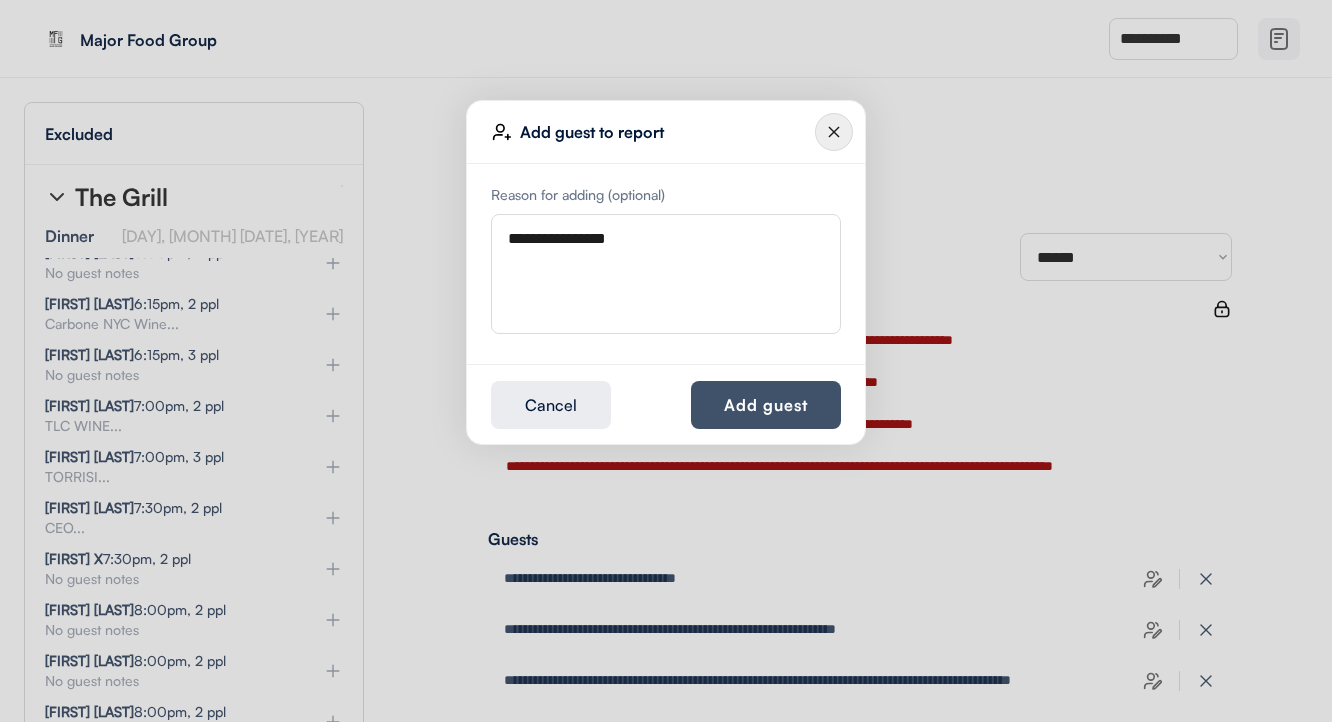 type on "**********" 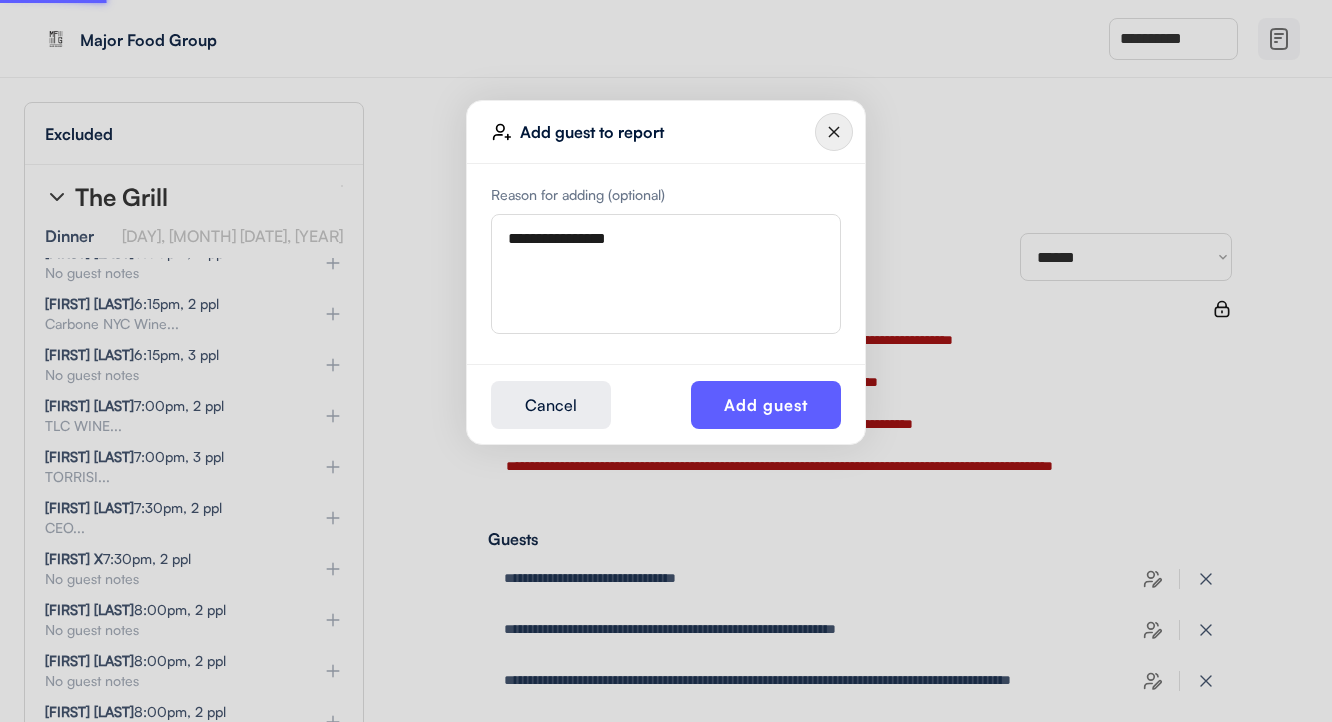 type 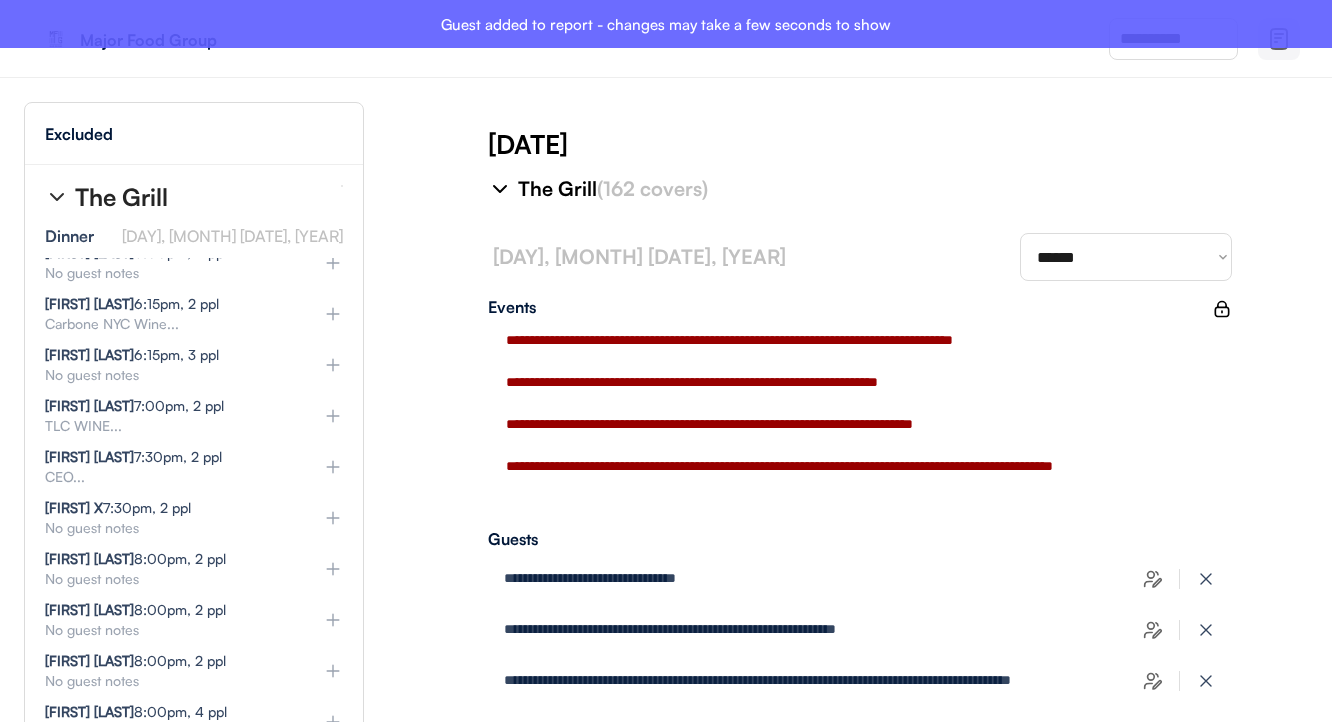 type on "**********" 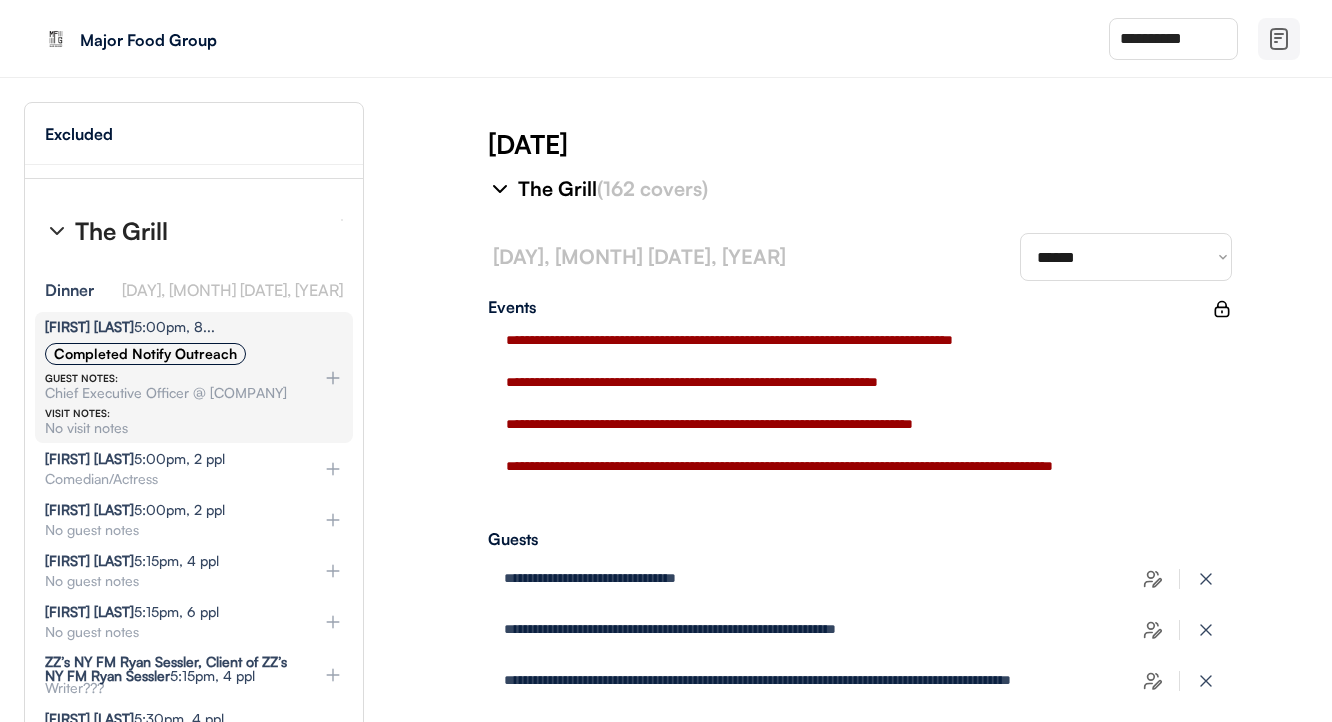 scroll, scrollTop: 9477, scrollLeft: 0, axis: vertical 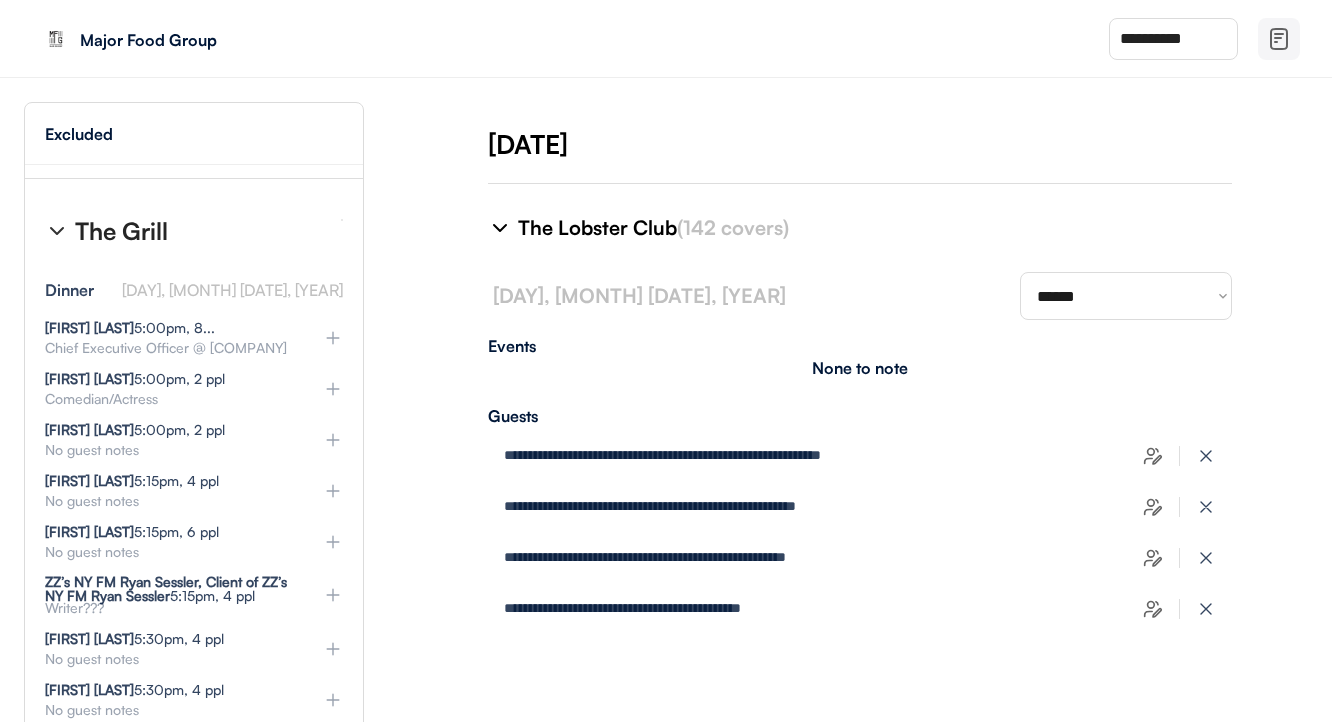 type on "**********" 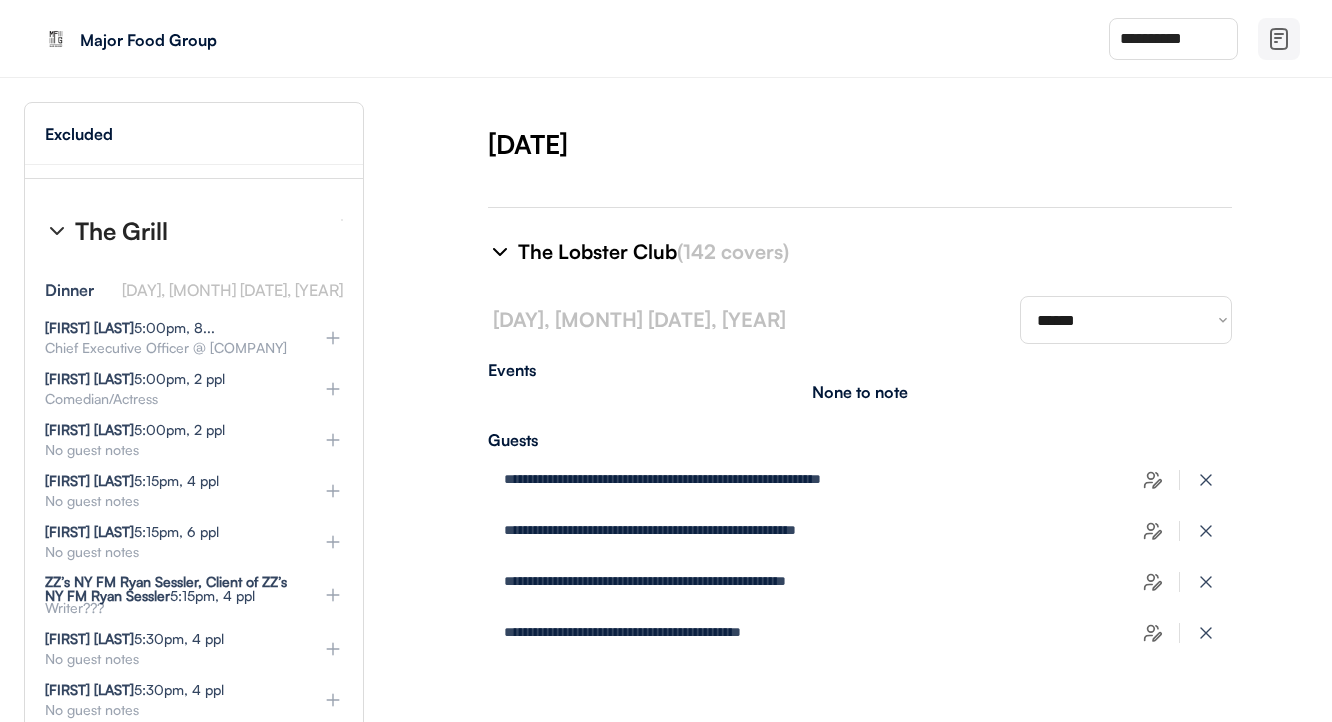 type on "**********" 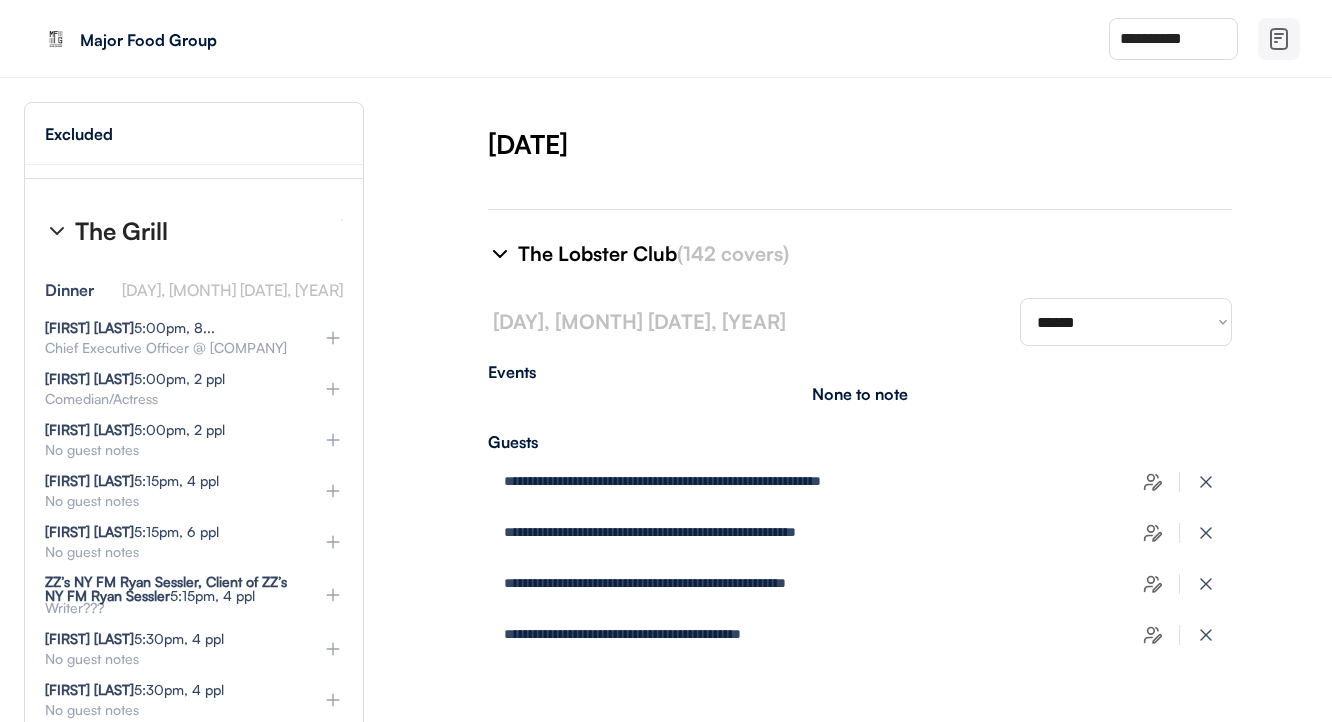 scroll, scrollTop: 3841, scrollLeft: 0, axis: vertical 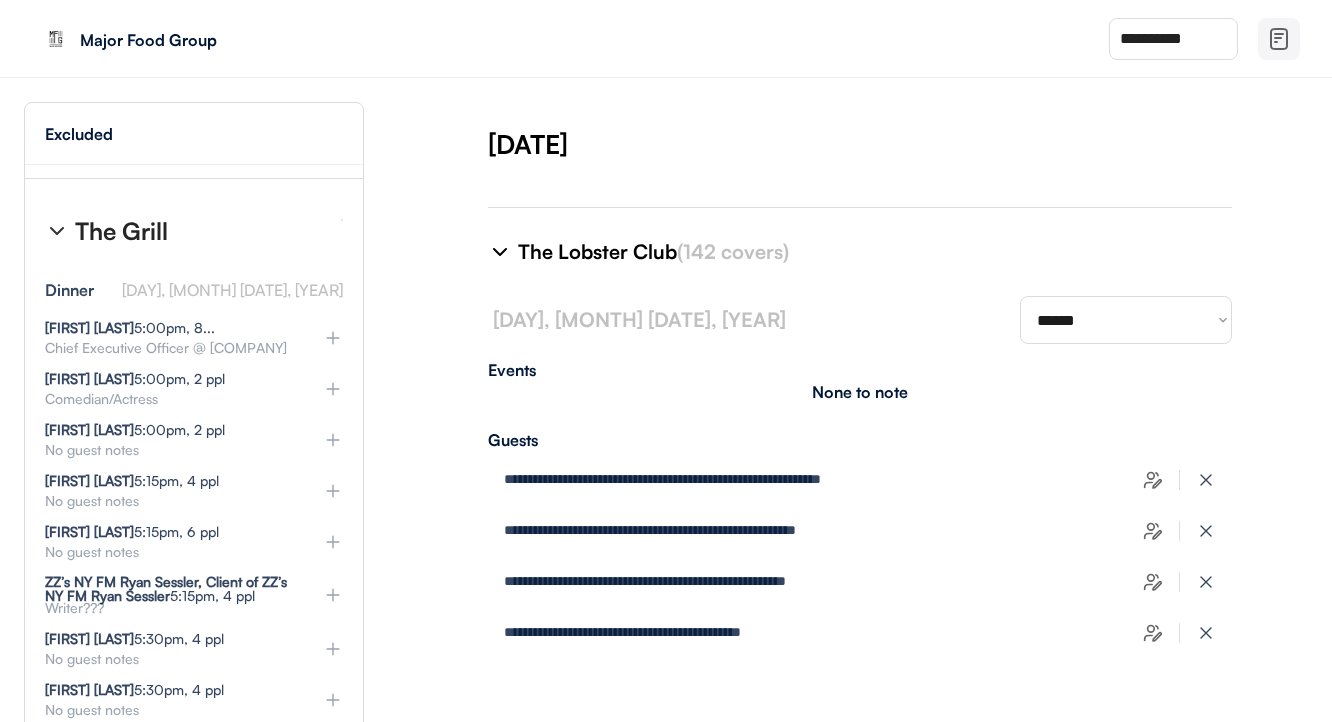 select on "********" 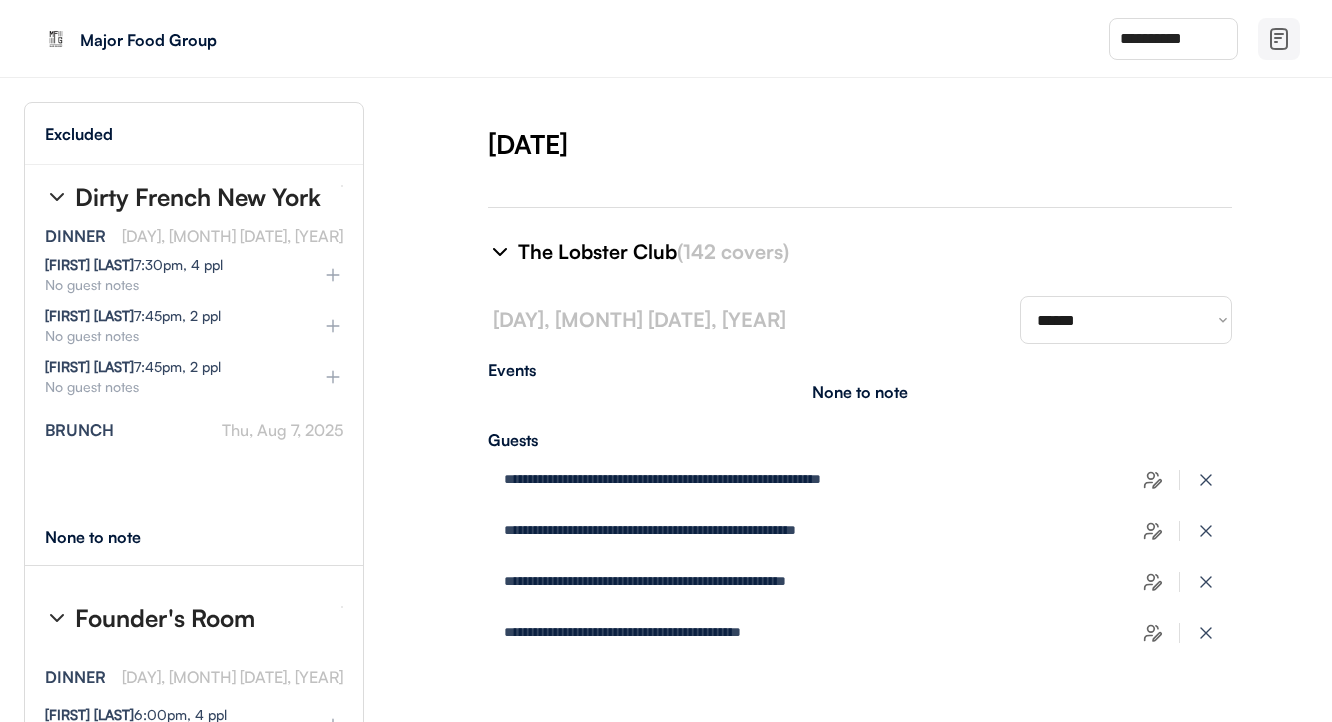 scroll, scrollTop: 16283, scrollLeft: 5, axis: both 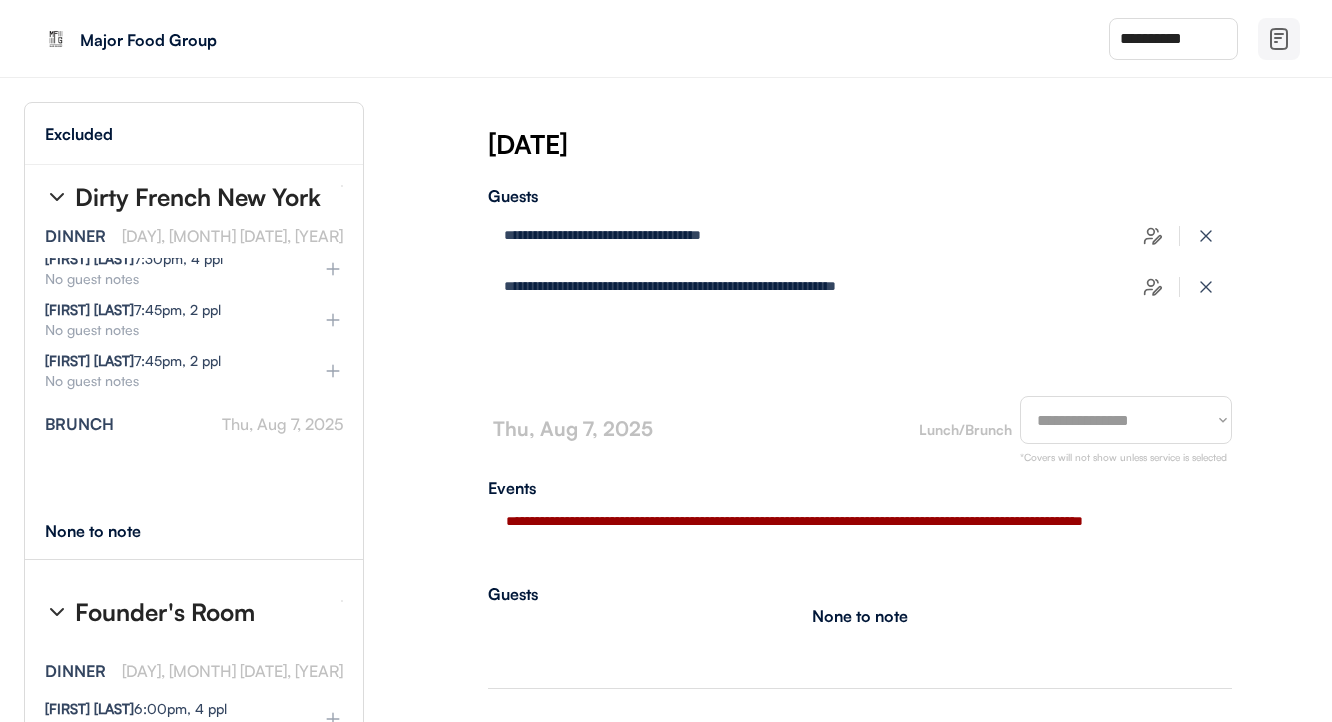 select on "**********" 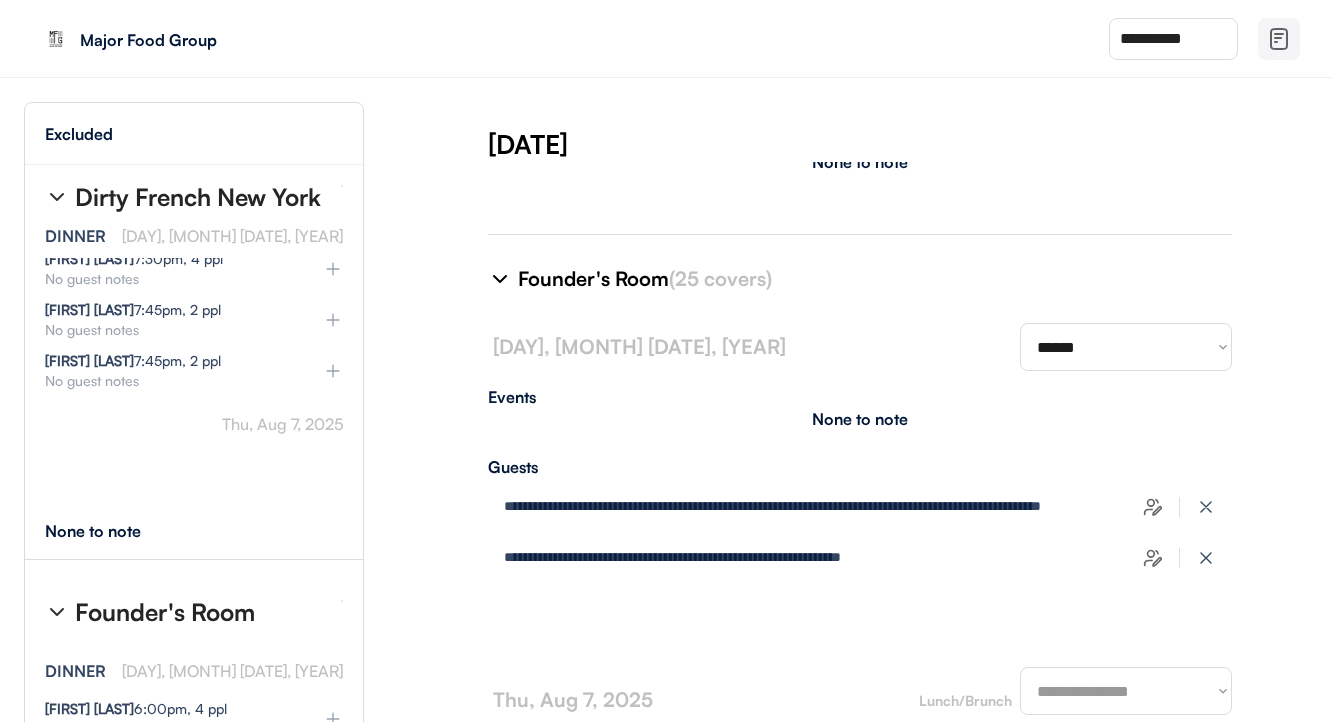scroll, scrollTop: 5352, scrollLeft: 0, axis: vertical 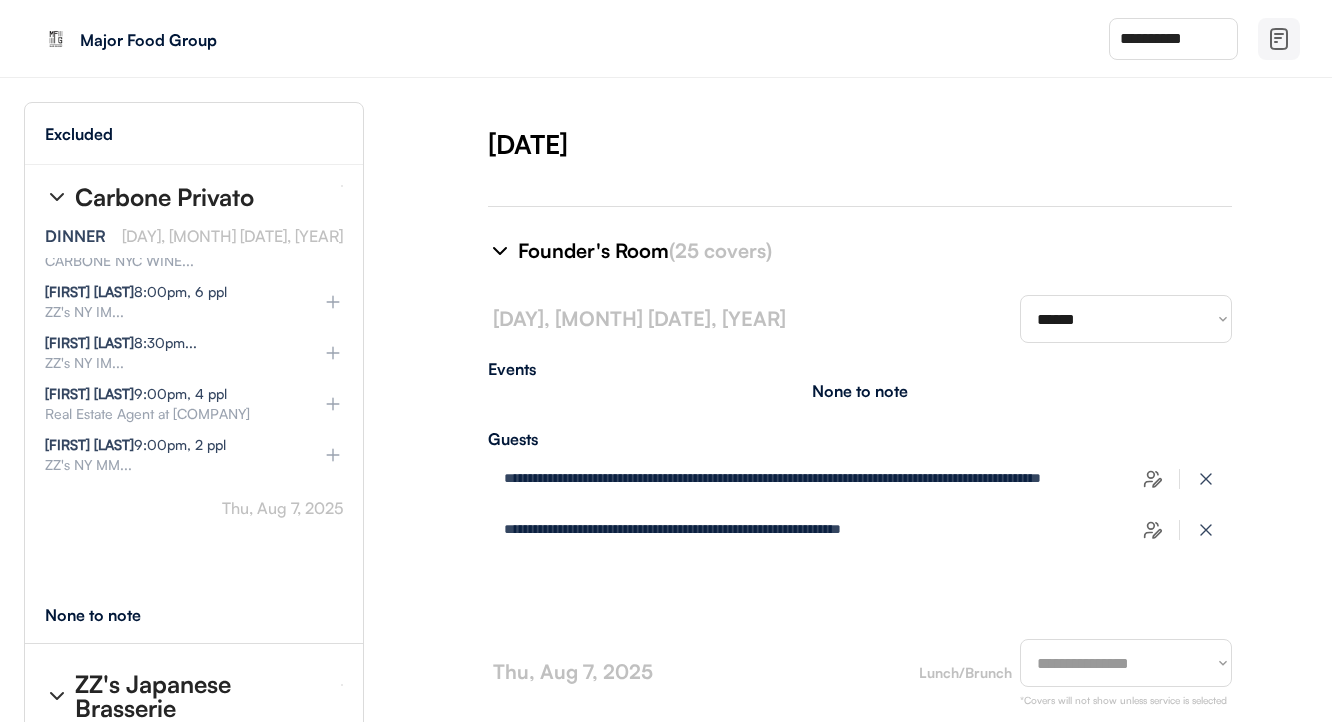 select on "********" 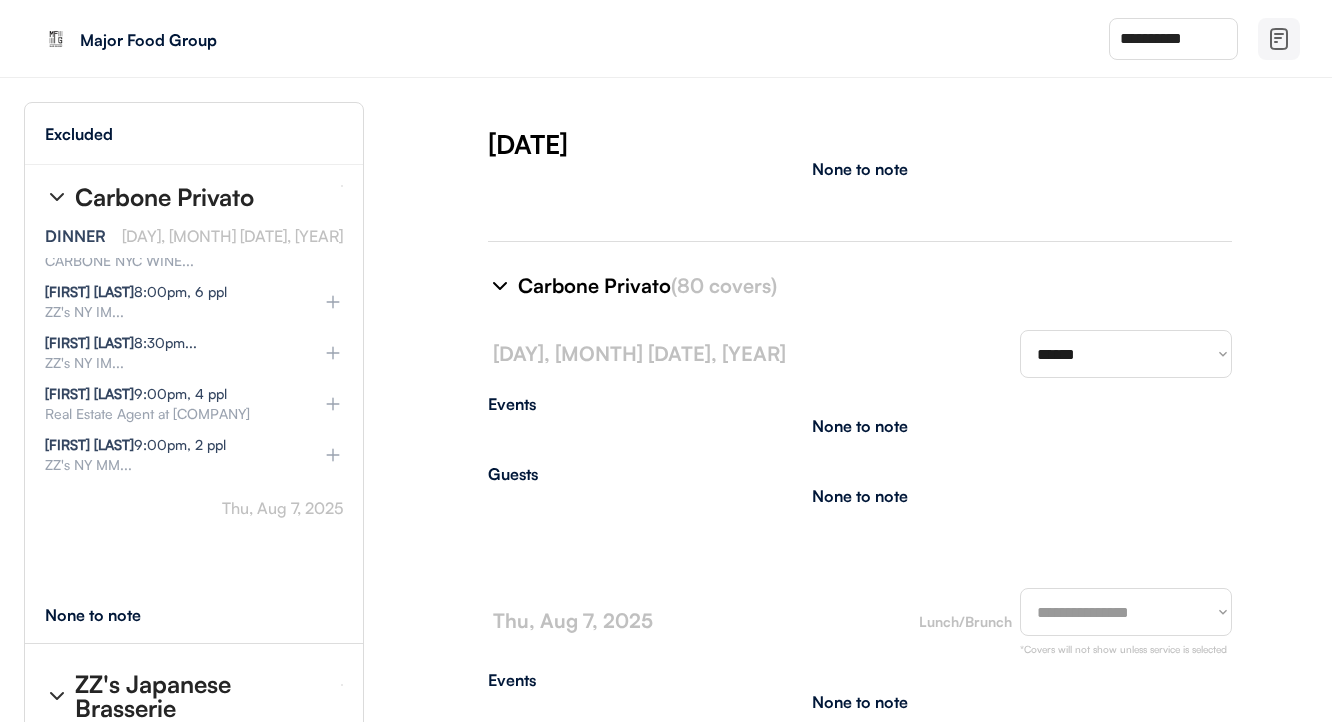 scroll, scrollTop: 6008, scrollLeft: 0, axis: vertical 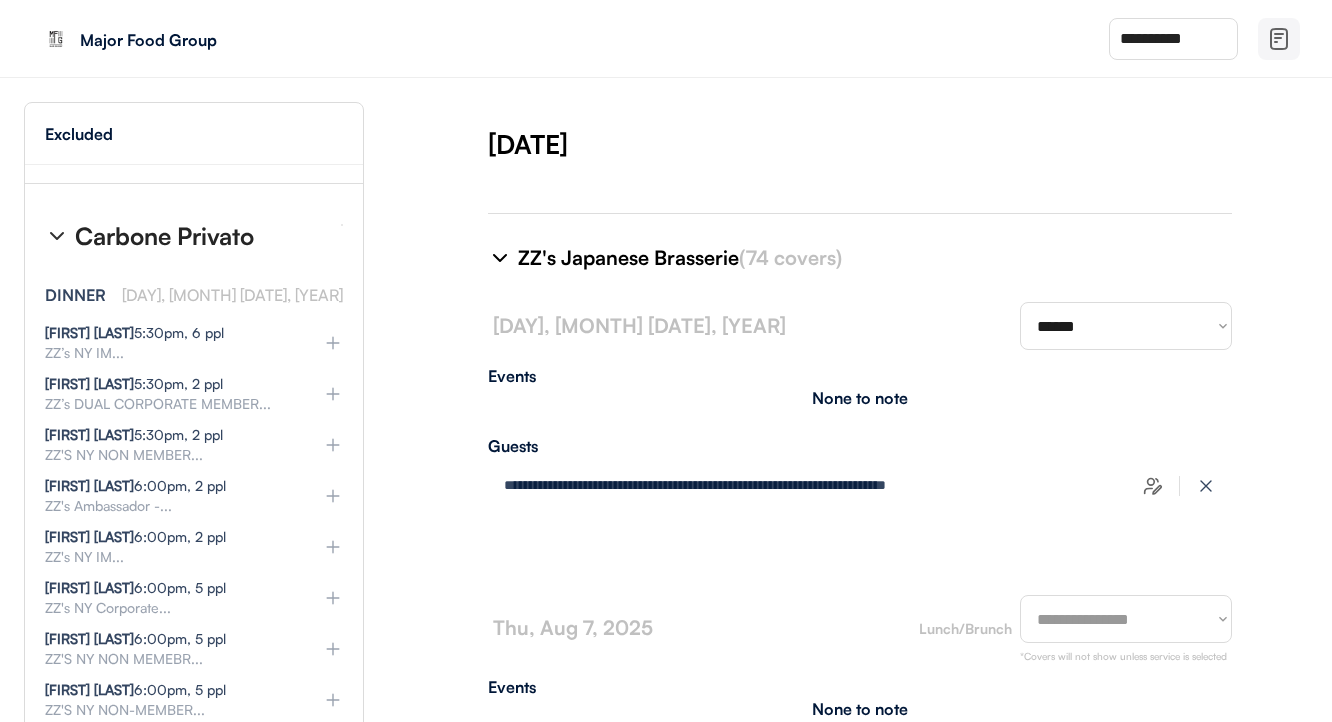 type on "**********" 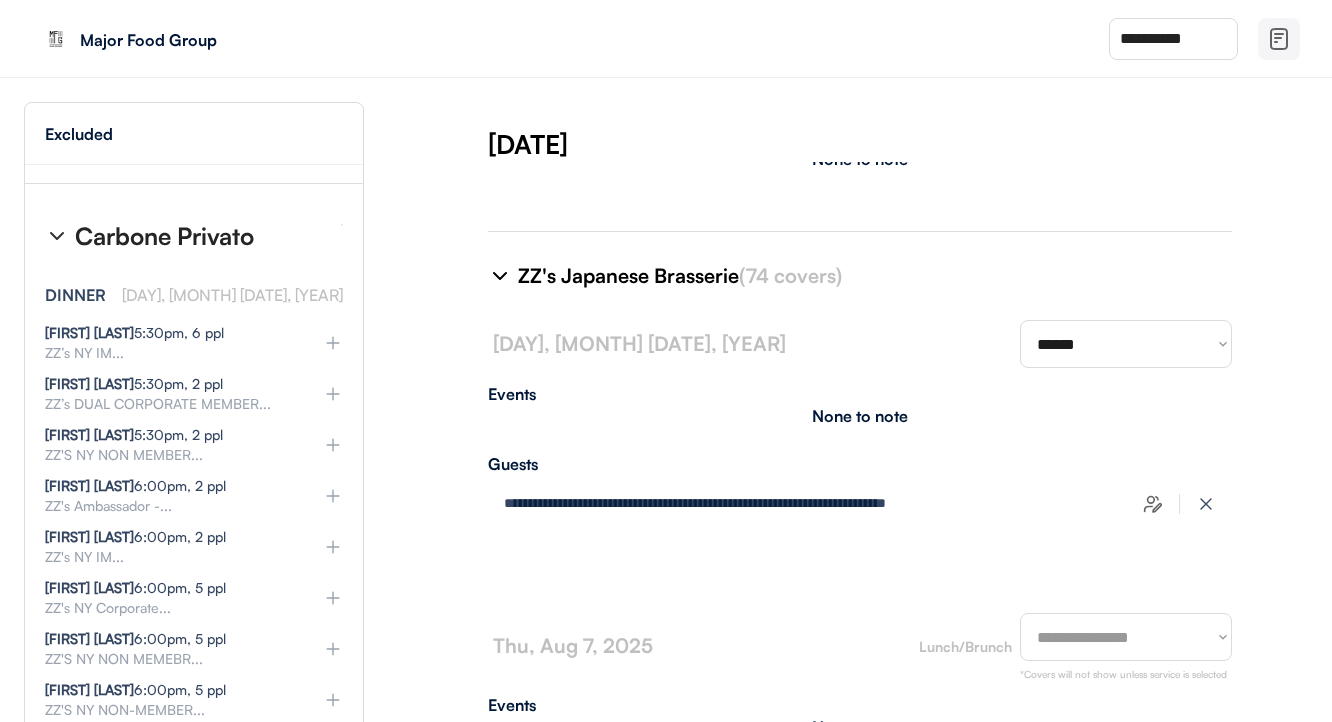 scroll, scrollTop: 6617, scrollLeft: 0, axis: vertical 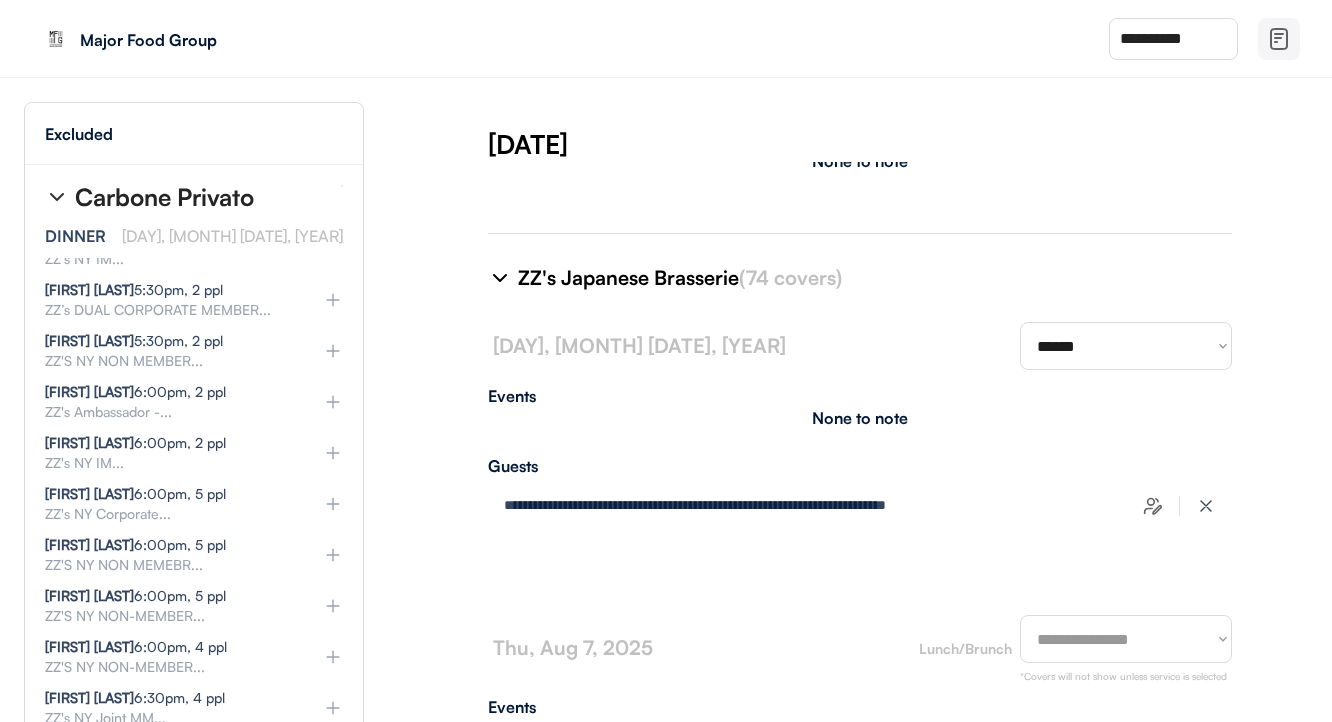 type on "**********" 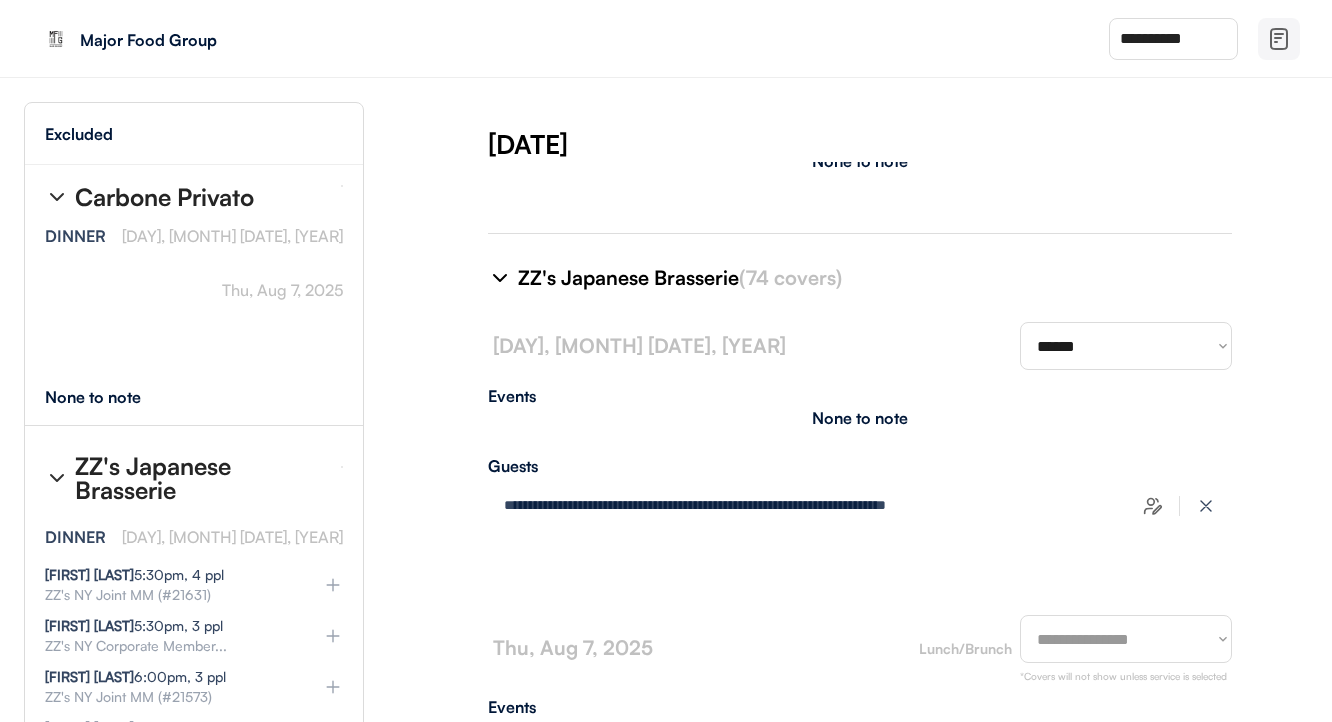 type on "**********" 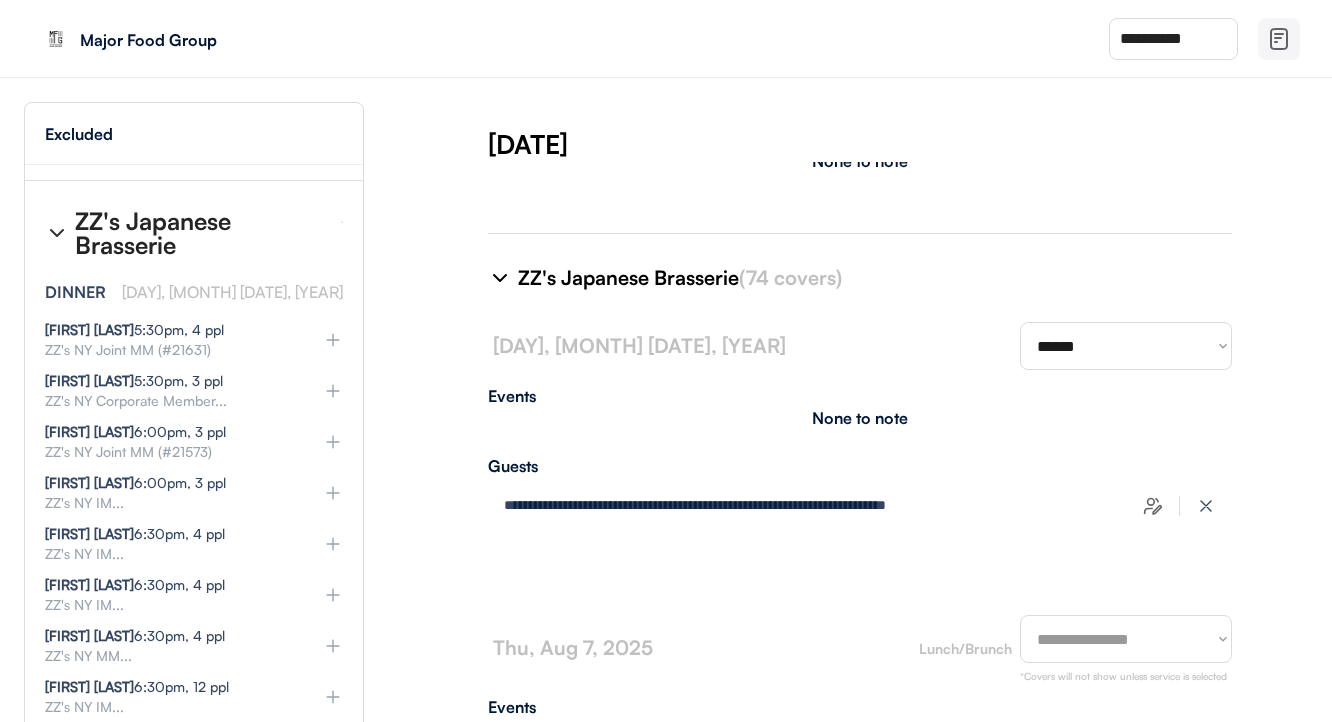 type on "**********" 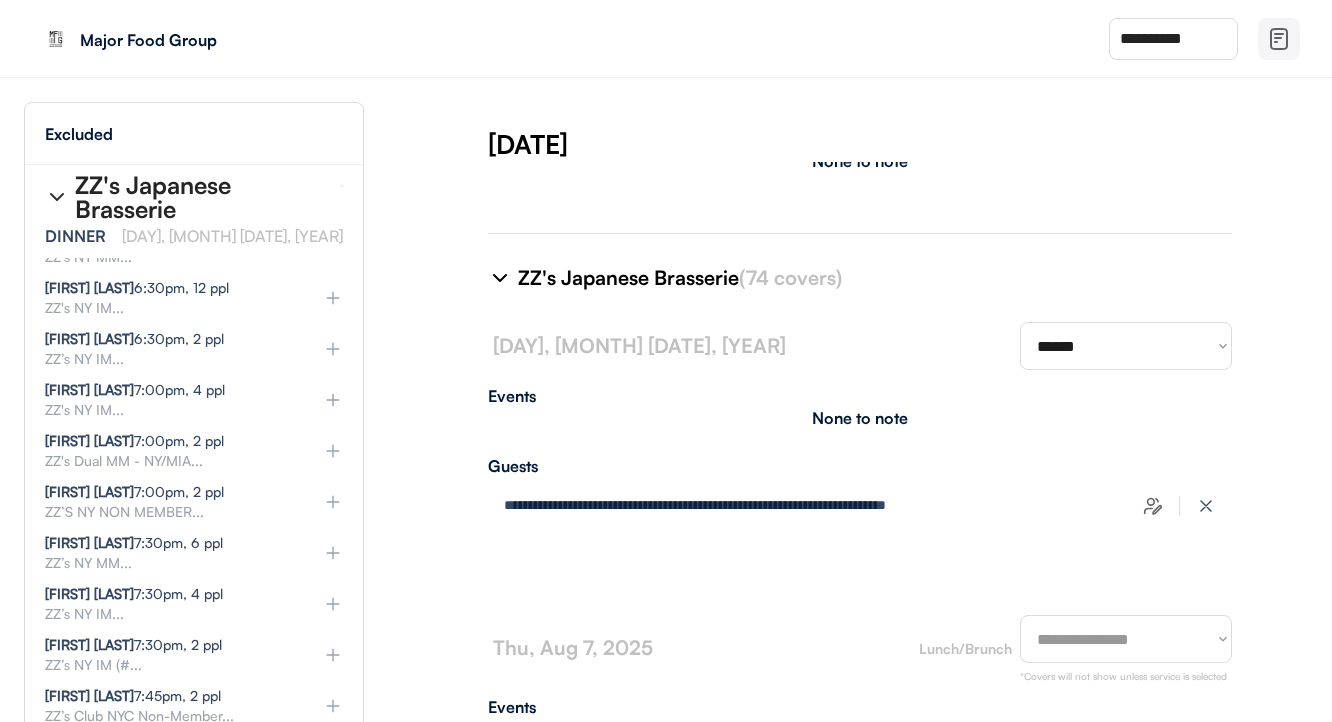 type on "**********" 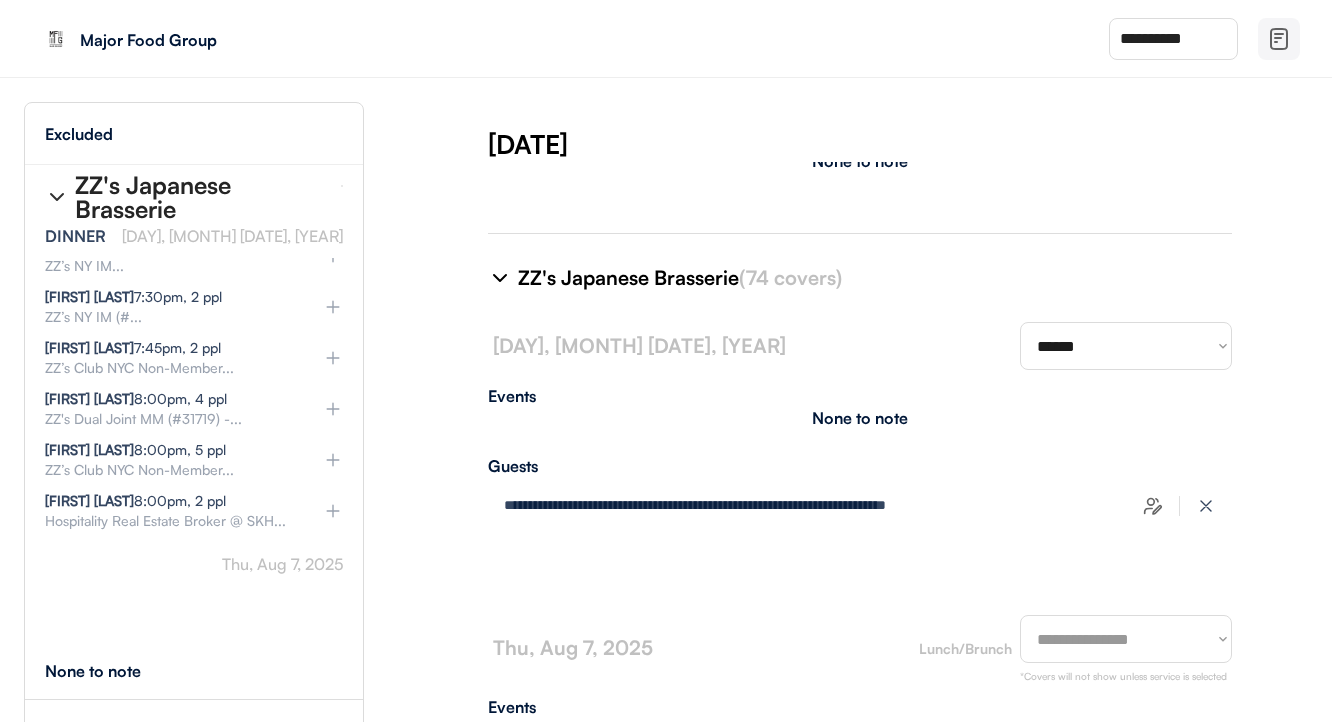 scroll, scrollTop: 19285, scrollLeft: 0, axis: vertical 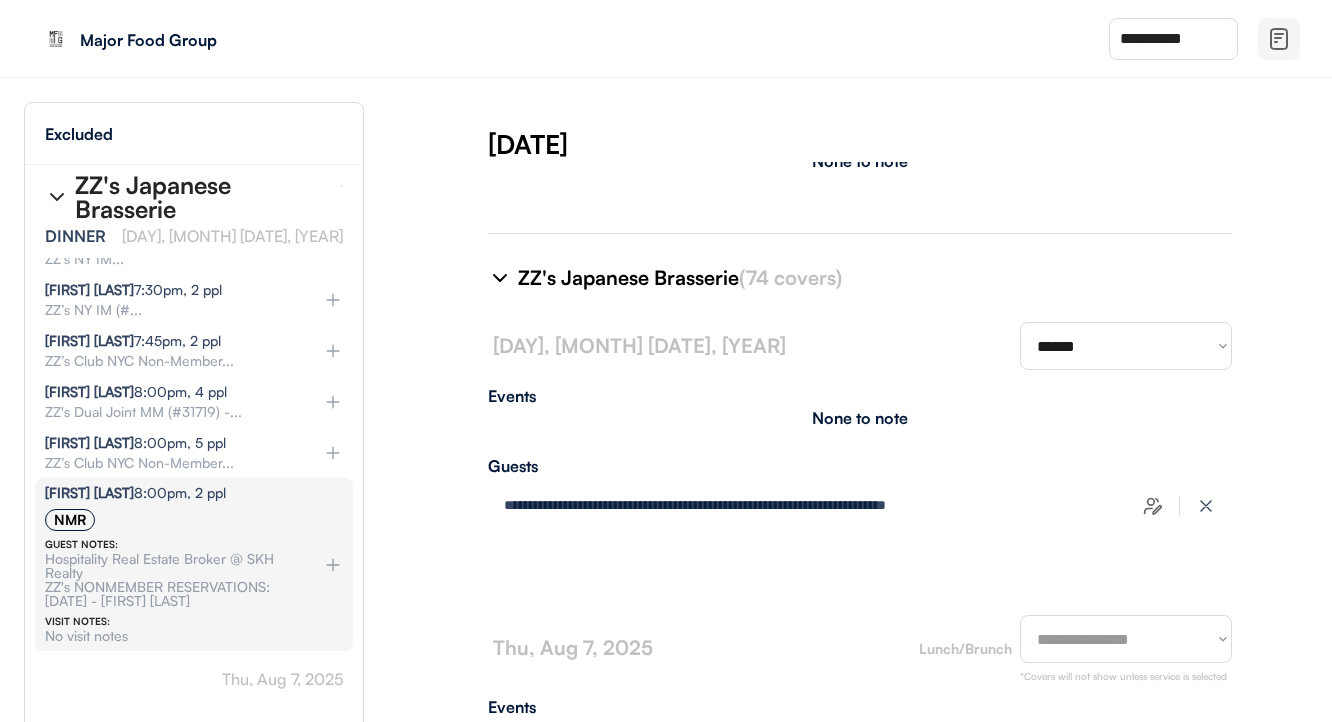 select on "********" 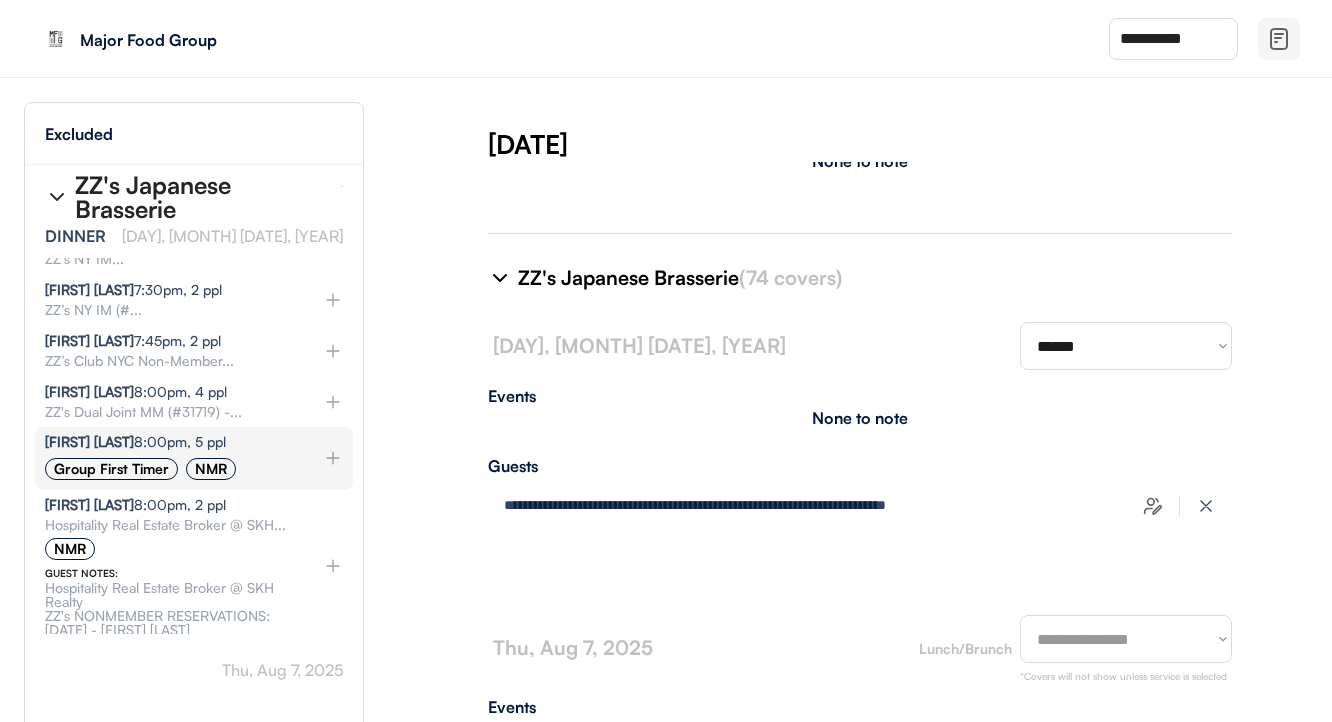 select on "********" 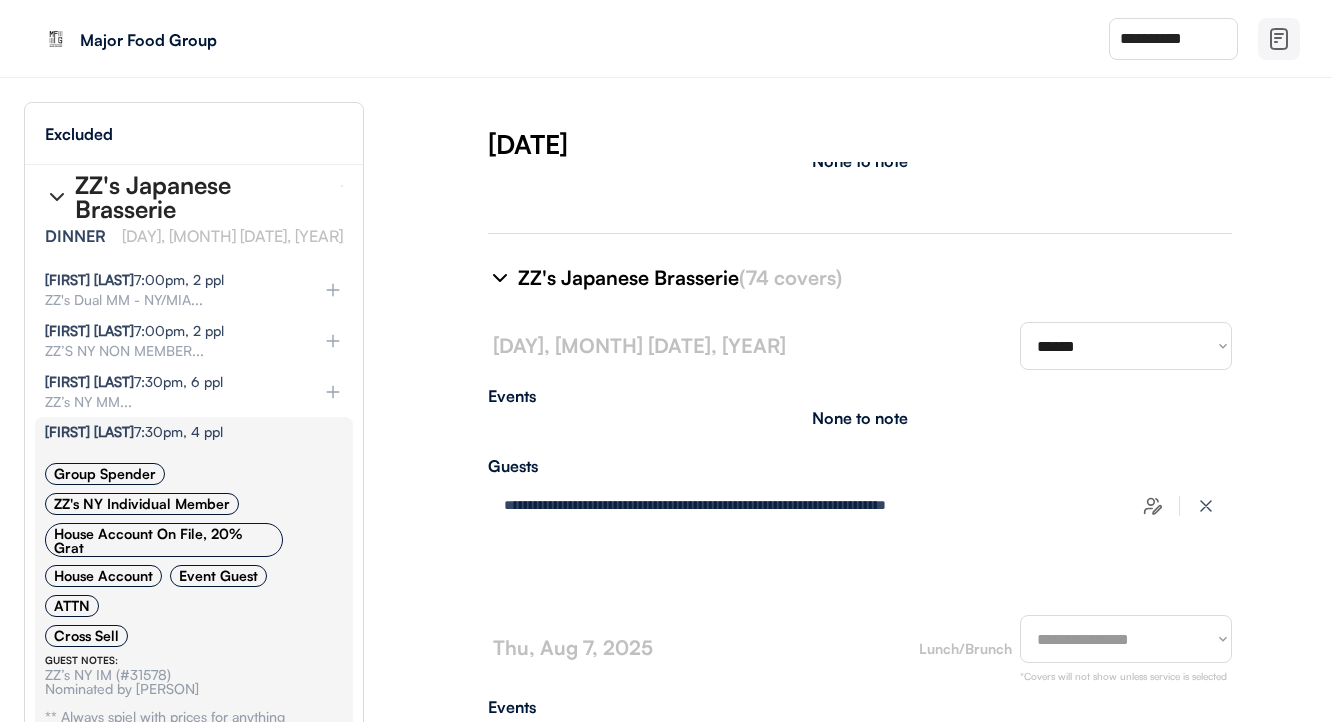scroll, scrollTop: 19092, scrollLeft: 0, axis: vertical 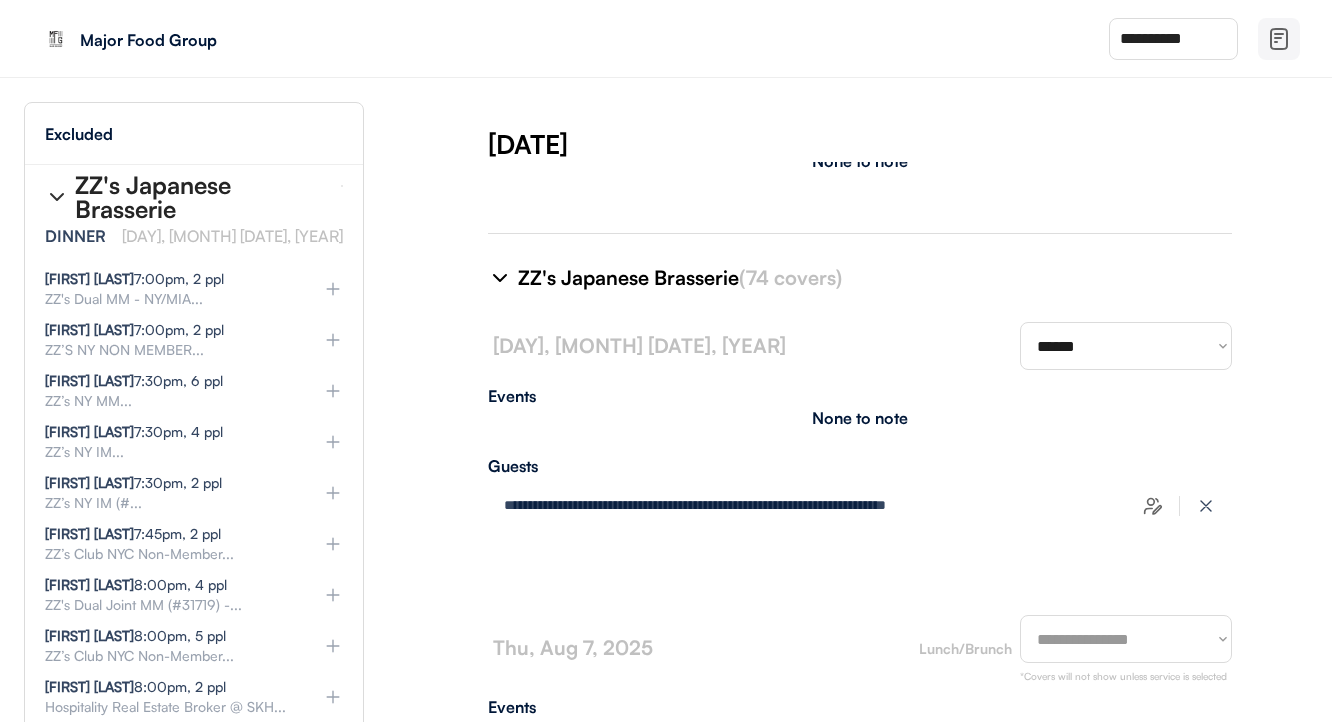 click 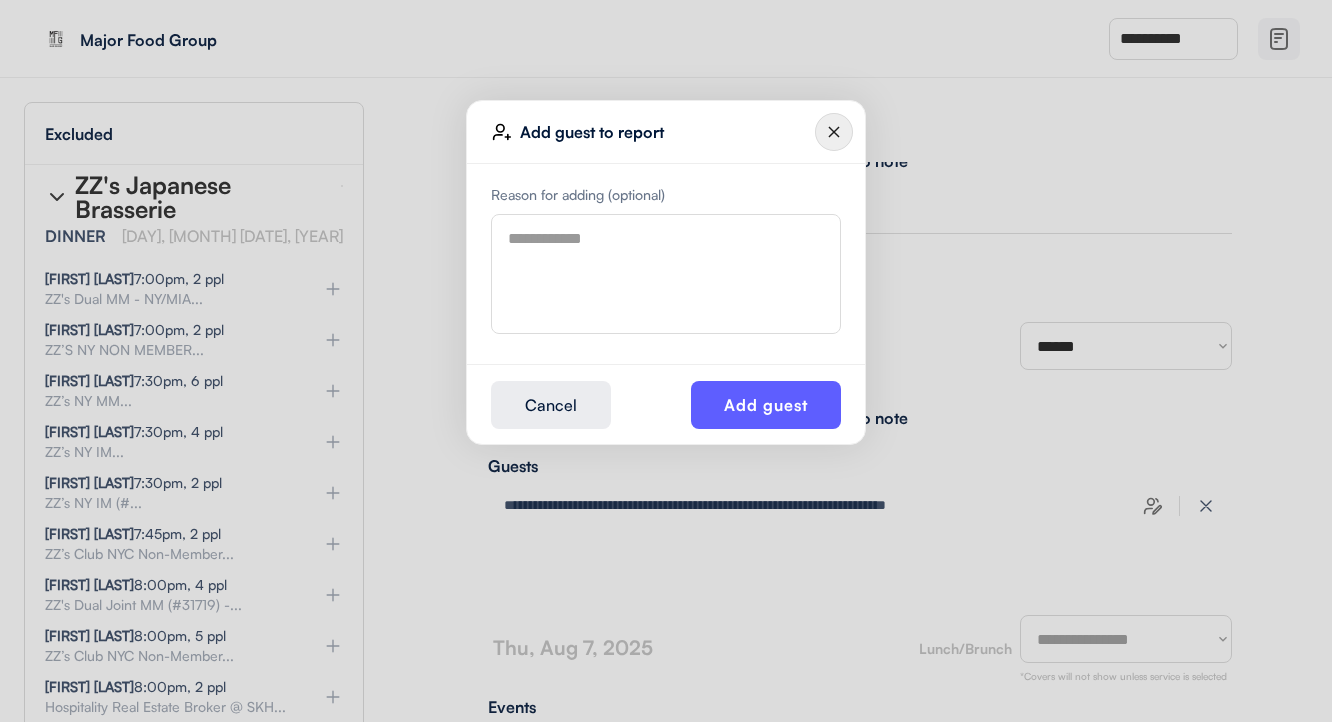 click at bounding box center [666, 274] 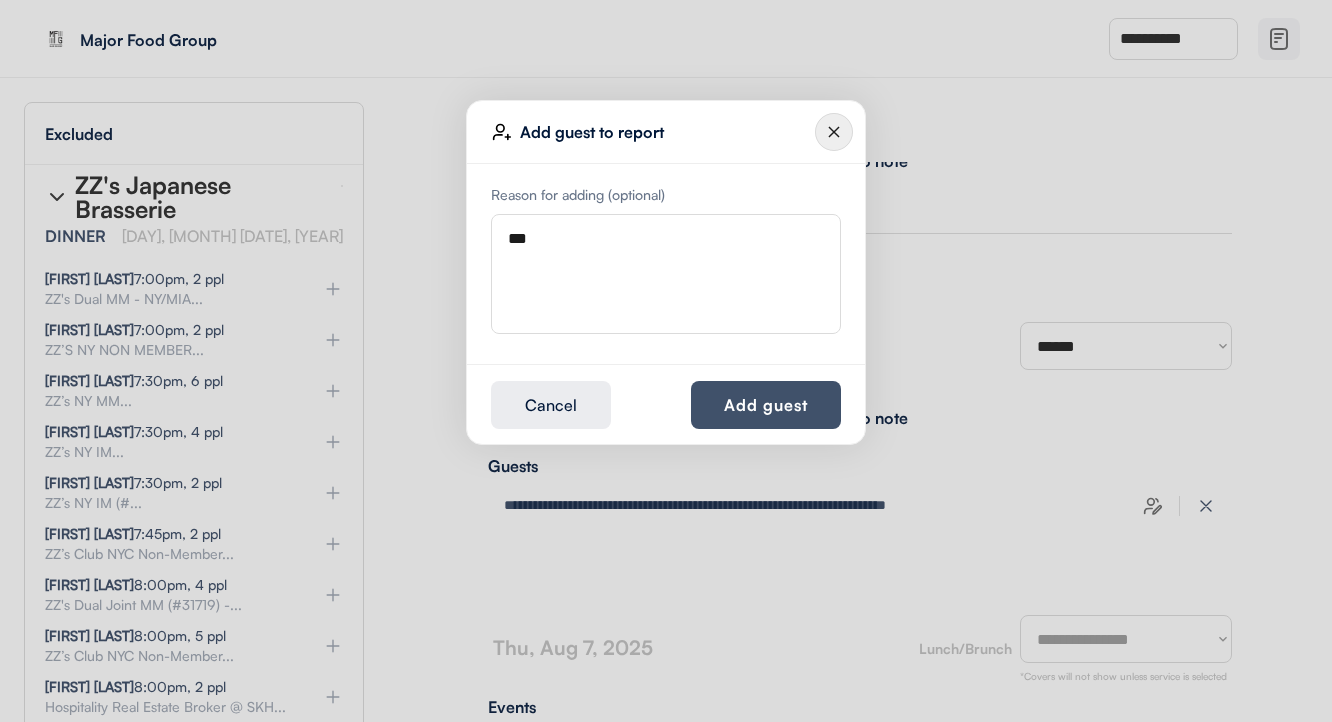 type on "***" 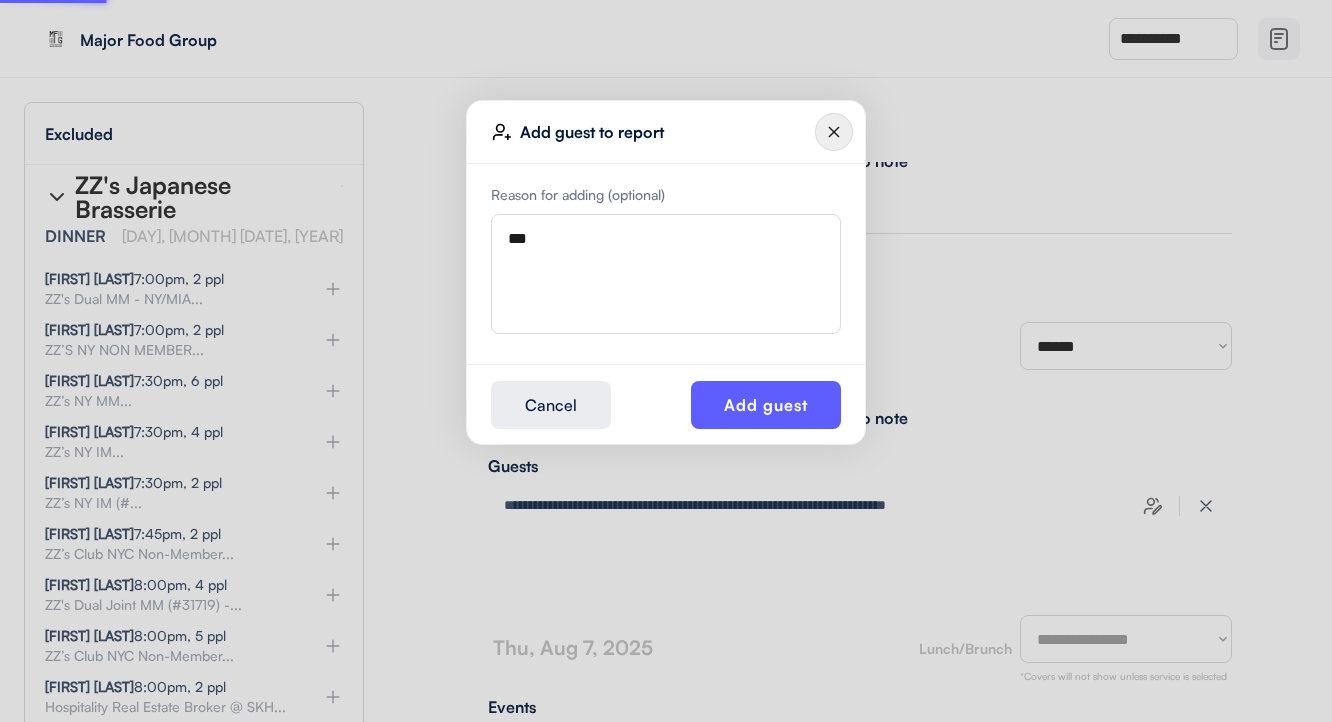 type 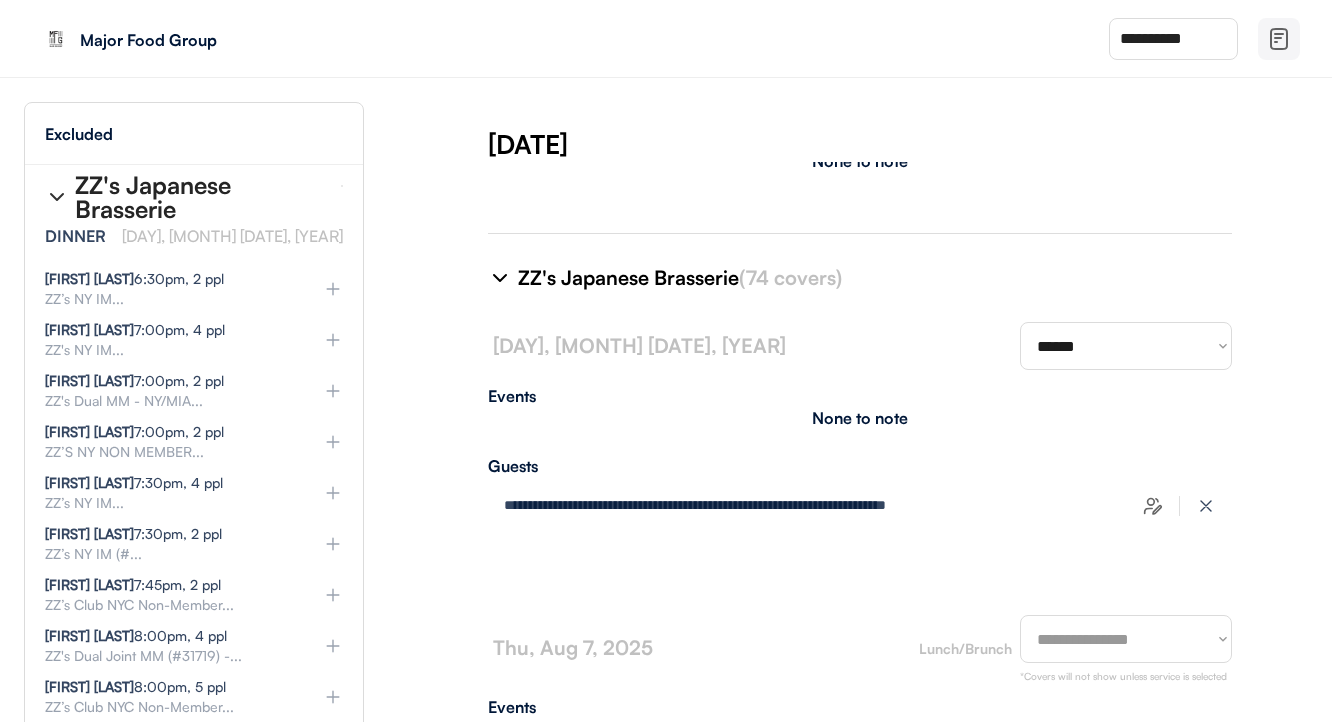 type on "**********" 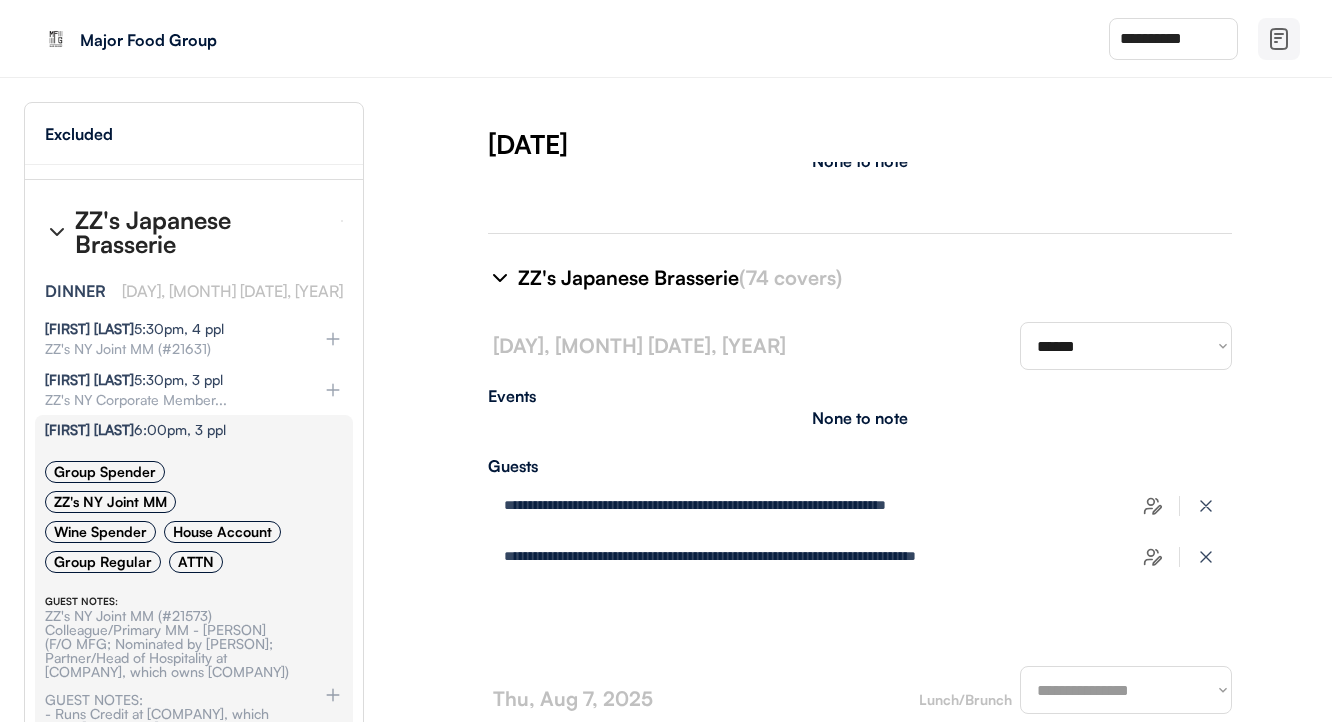 scroll, scrollTop: 18686, scrollLeft: 0, axis: vertical 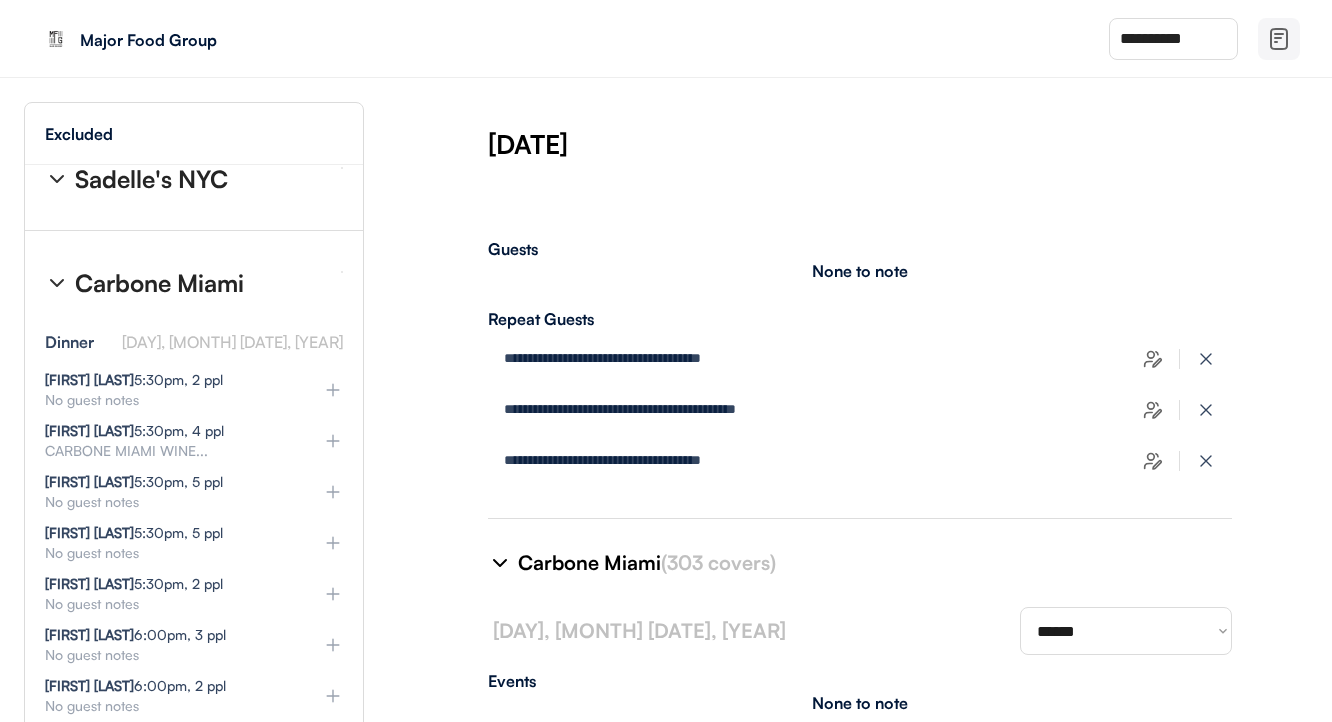 type on "**********" 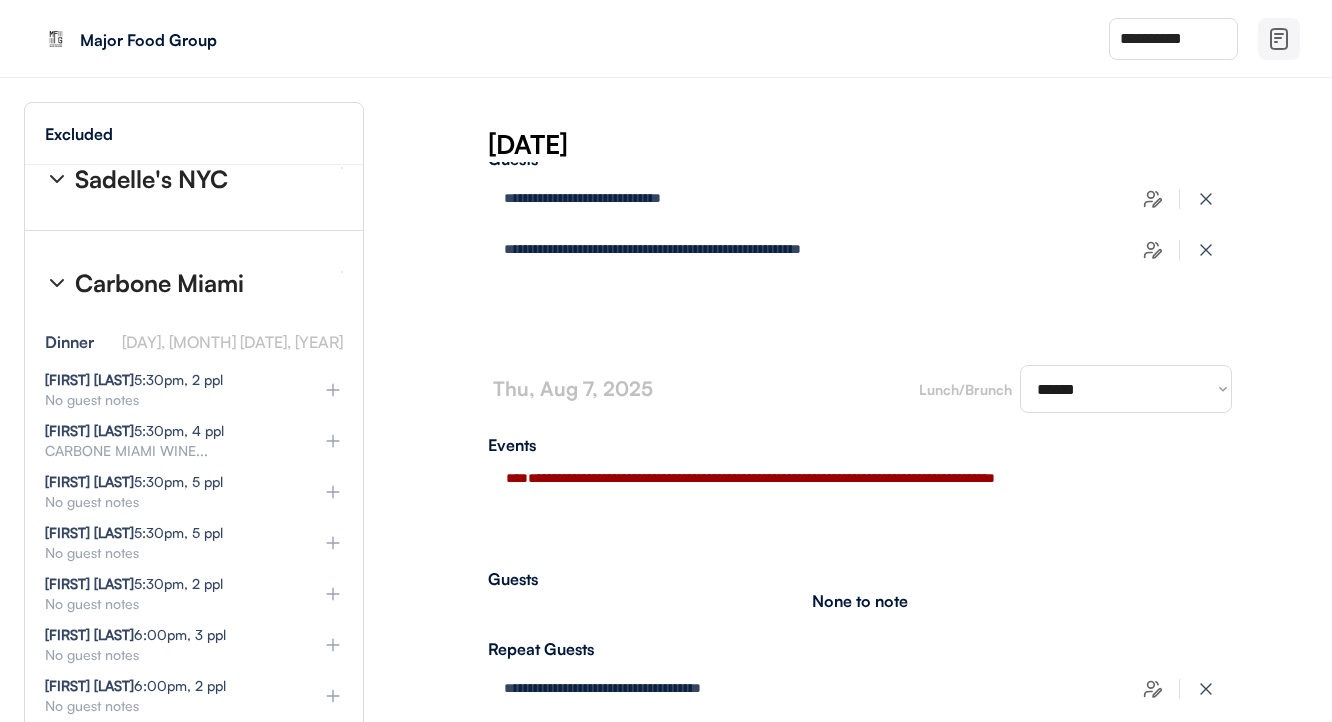 select on "*******" 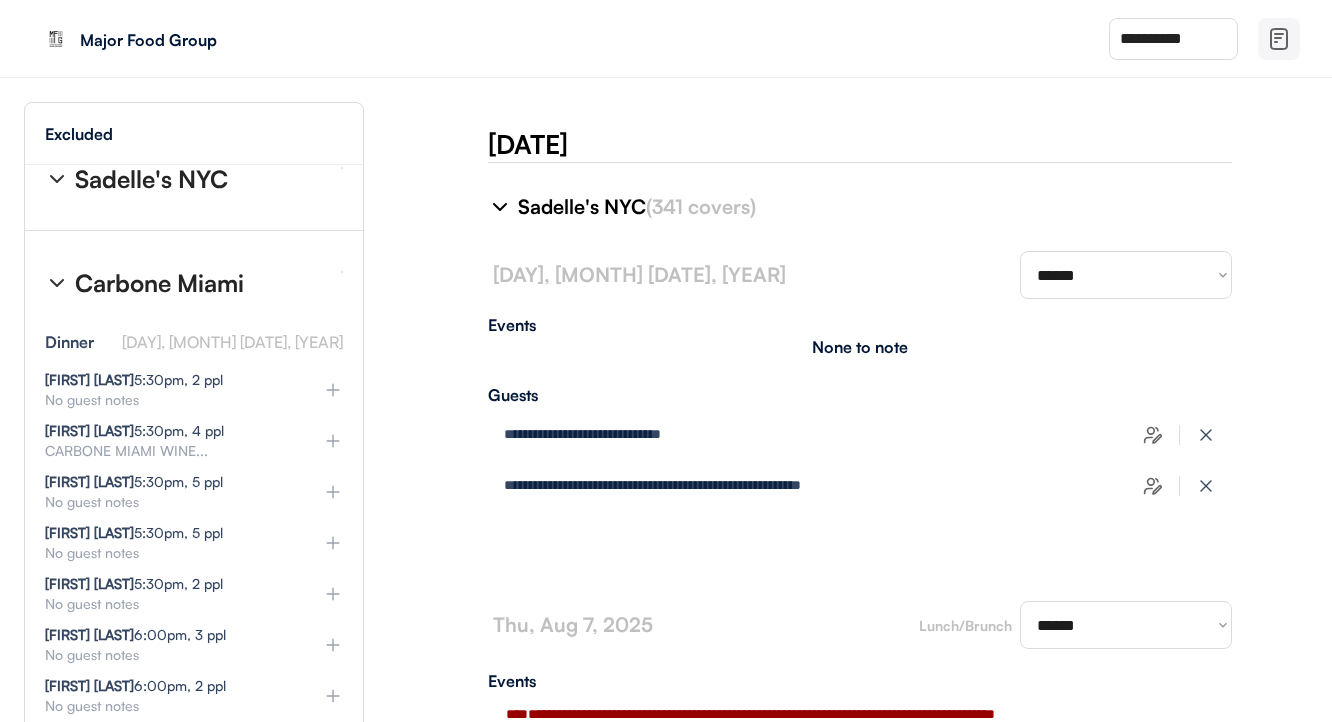 select on "********" 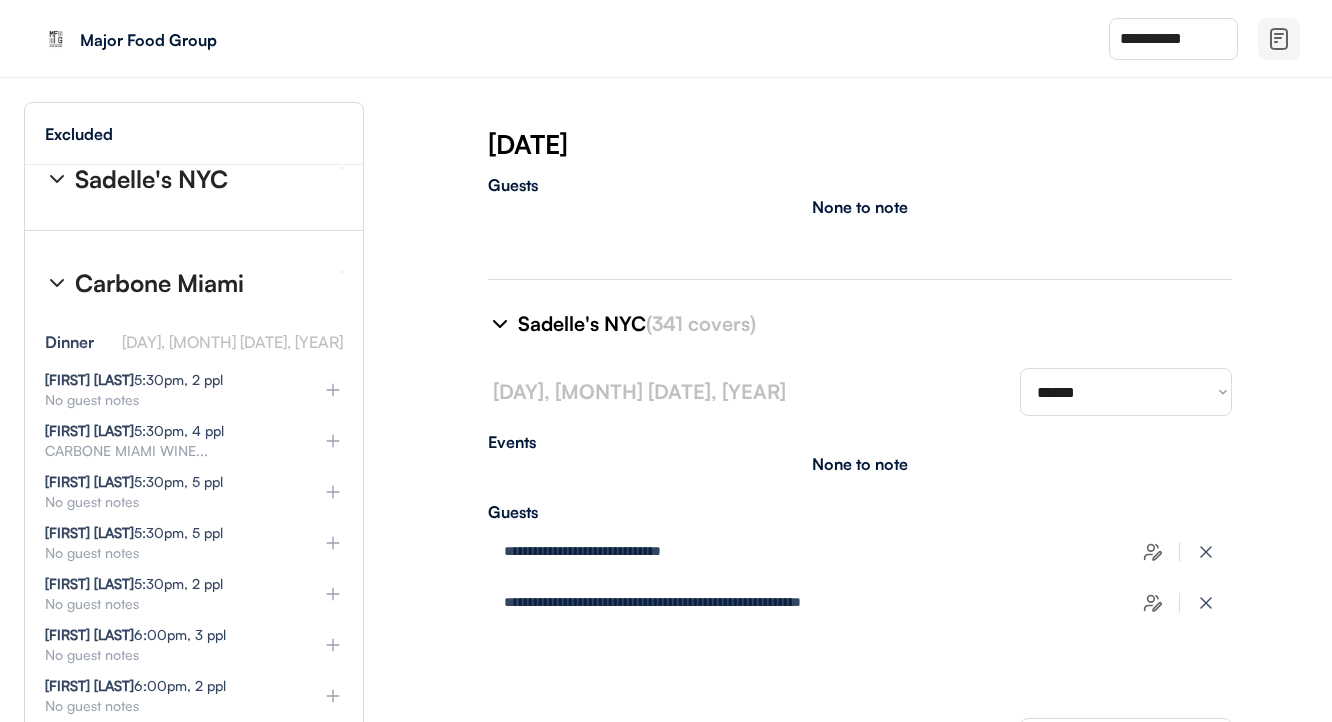 select on "********" 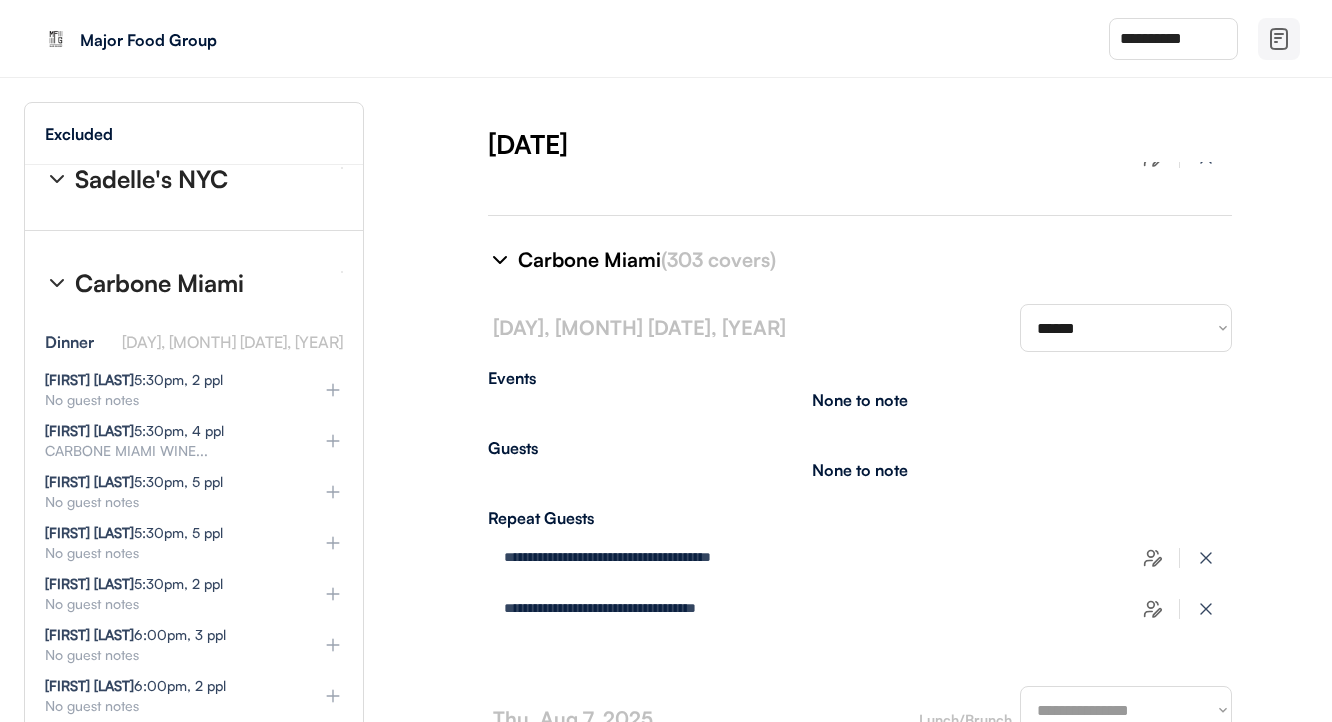scroll, scrollTop: 8258, scrollLeft: 0, axis: vertical 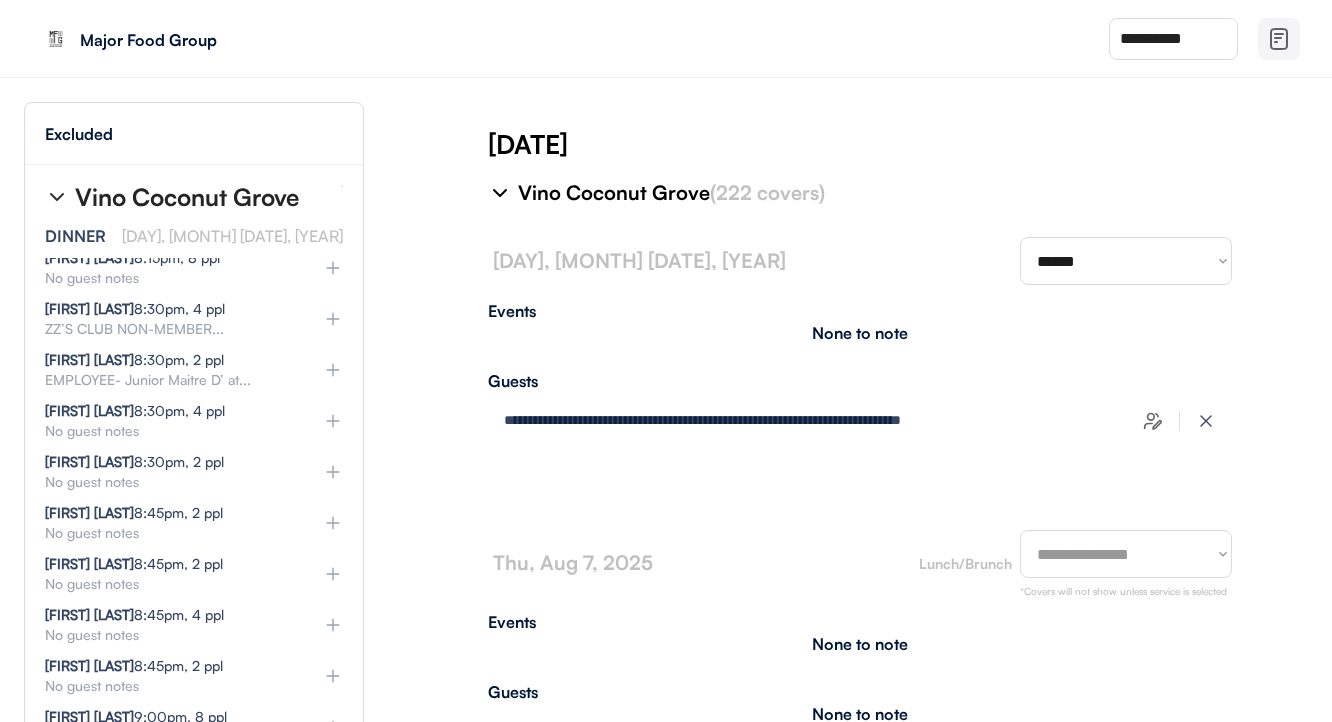 click 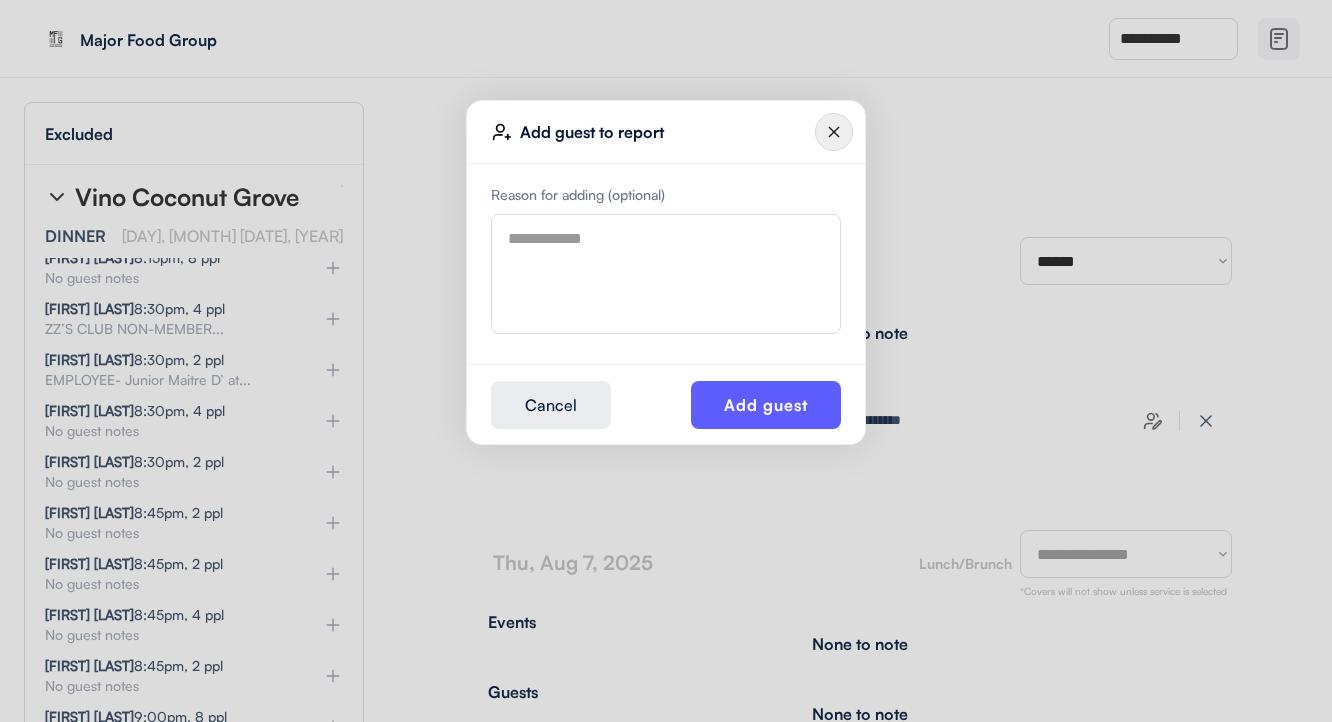 click at bounding box center [666, 274] 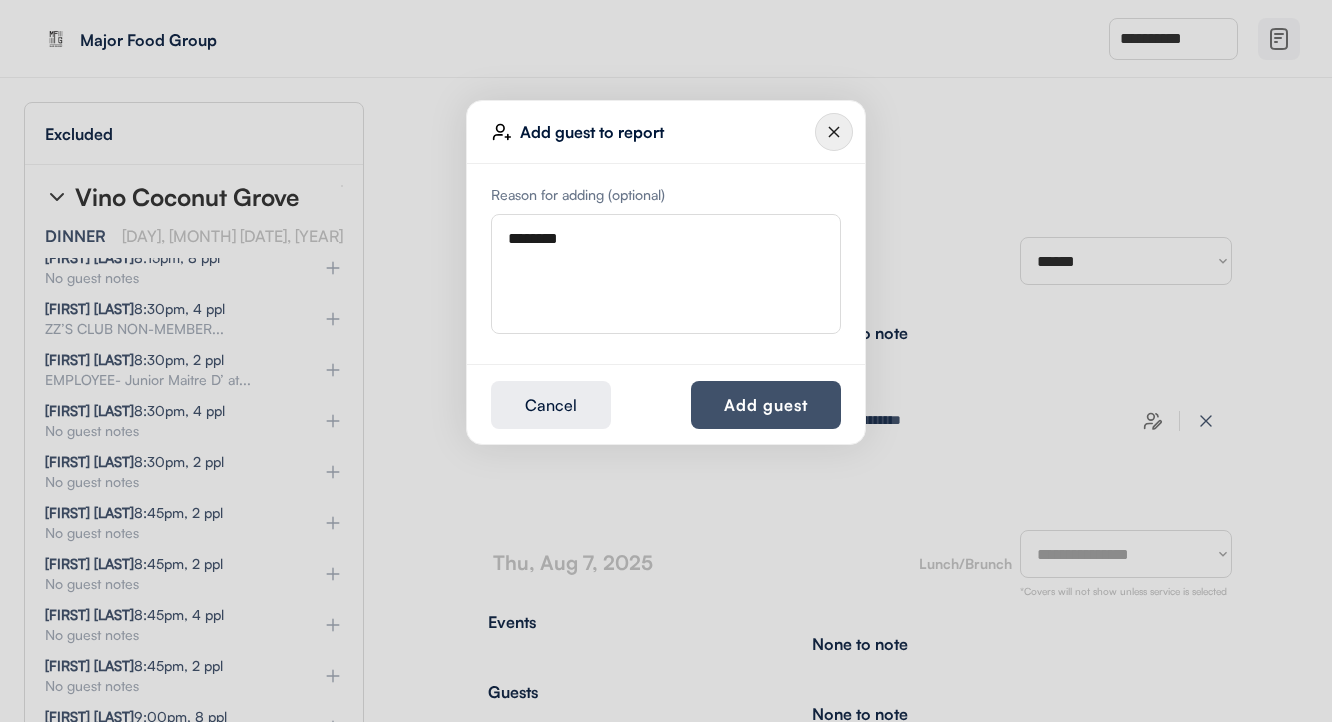 type on "********" 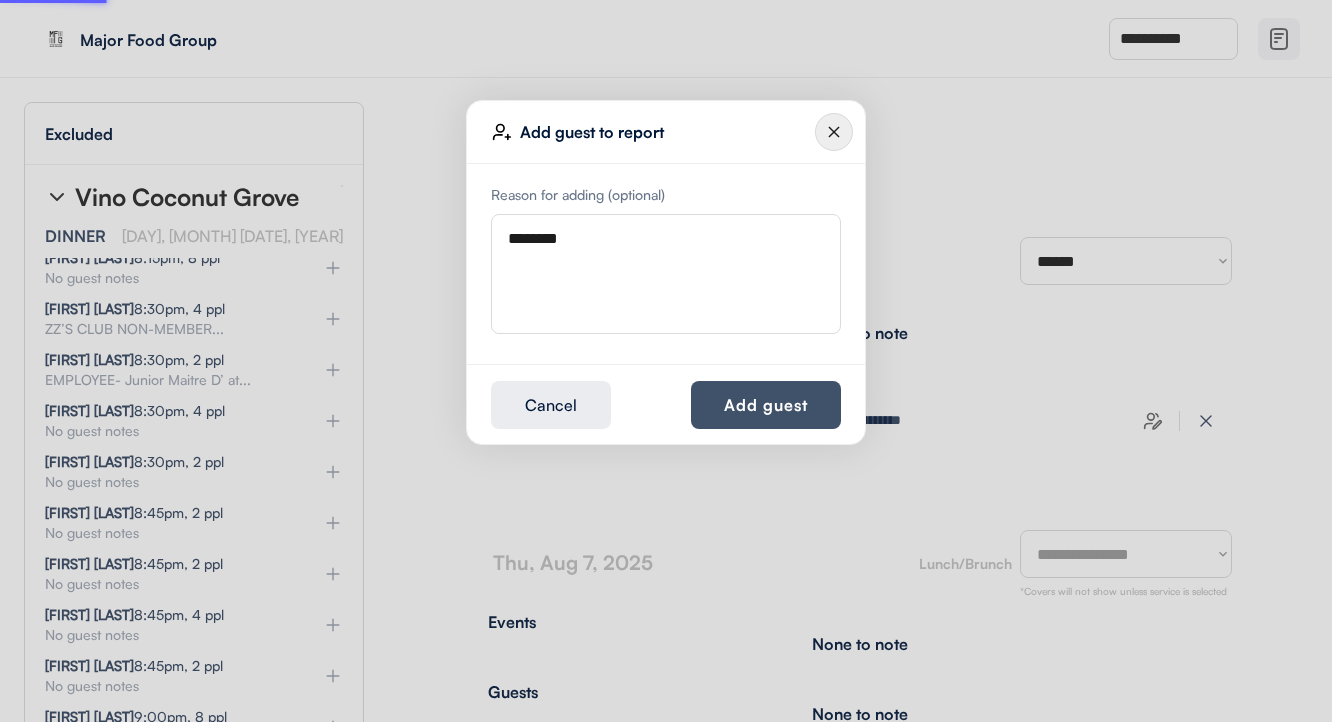 type 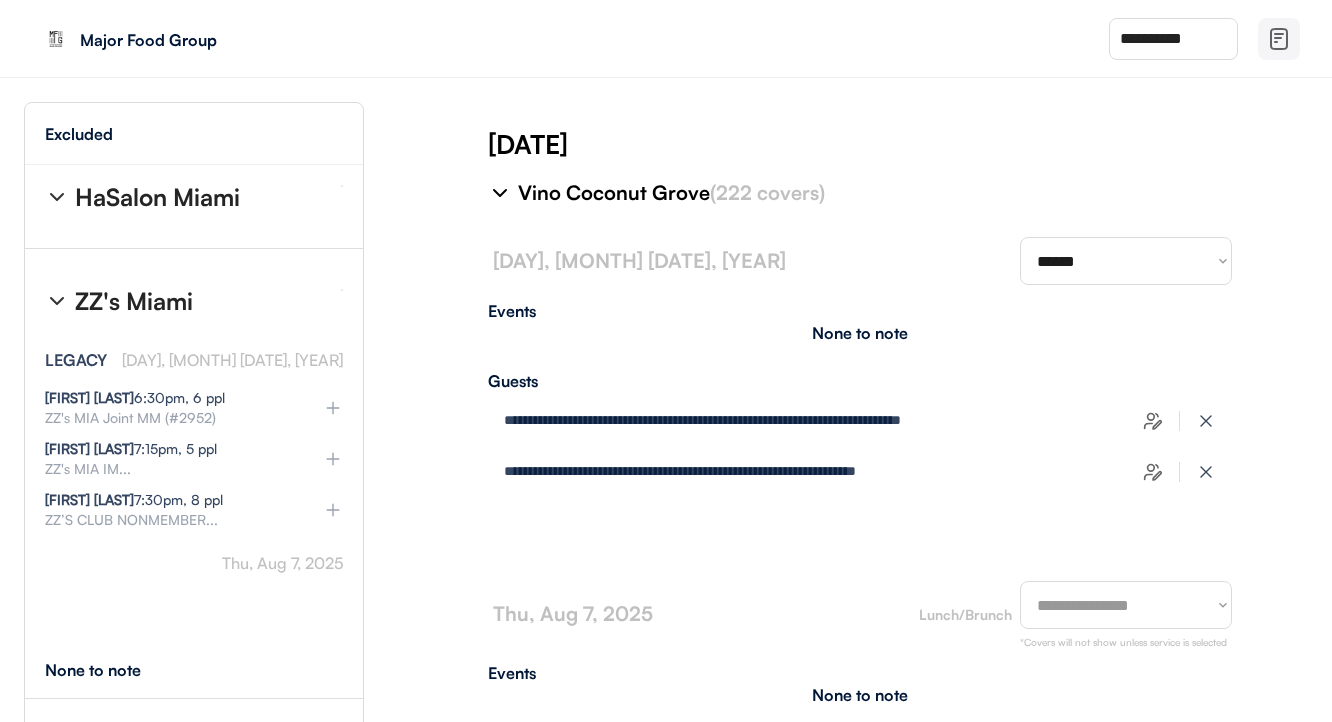scroll, scrollTop: 38118, scrollLeft: 0, axis: vertical 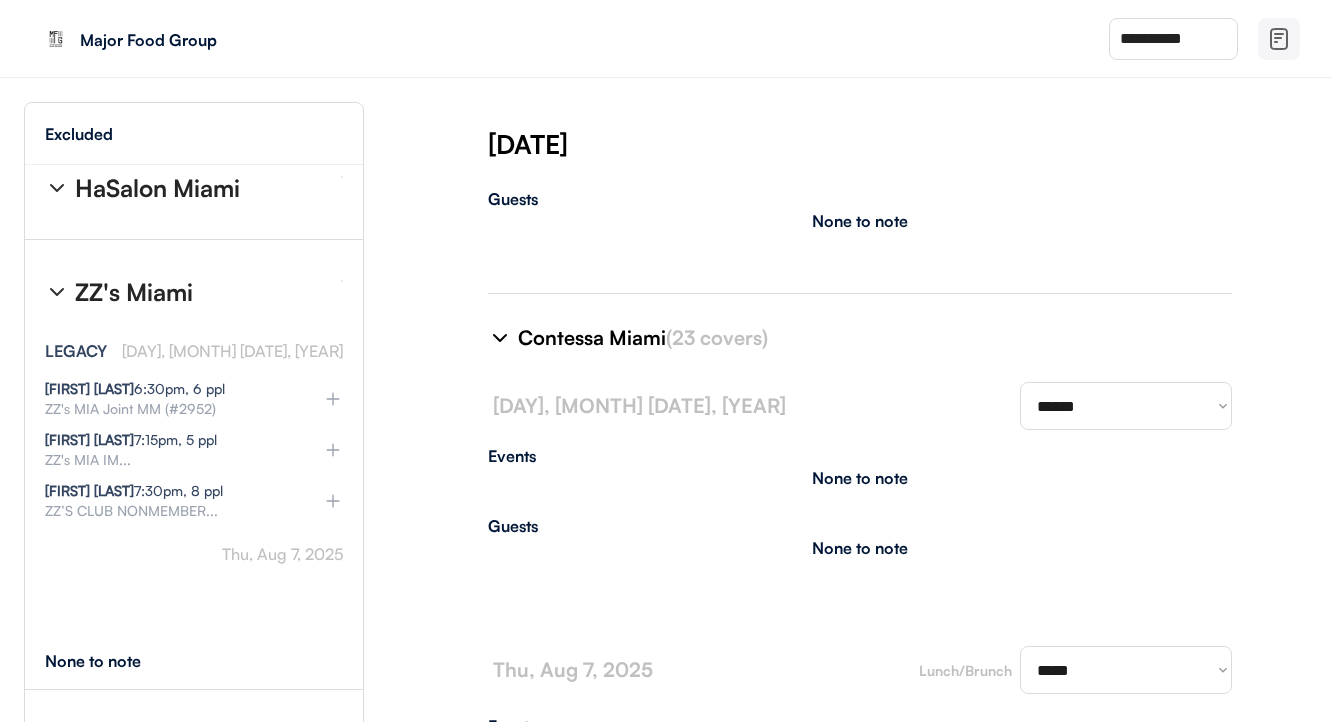 type on "**********" 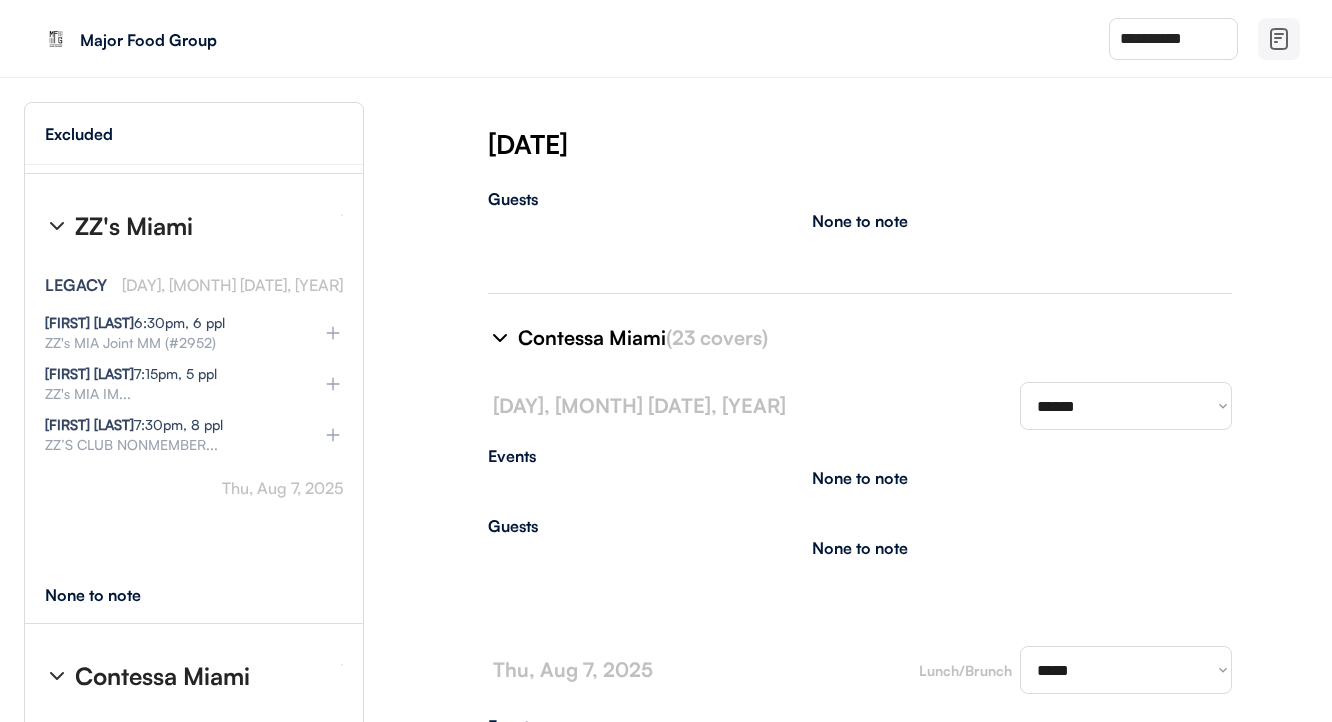 scroll, scrollTop: 38190, scrollLeft: 0, axis: vertical 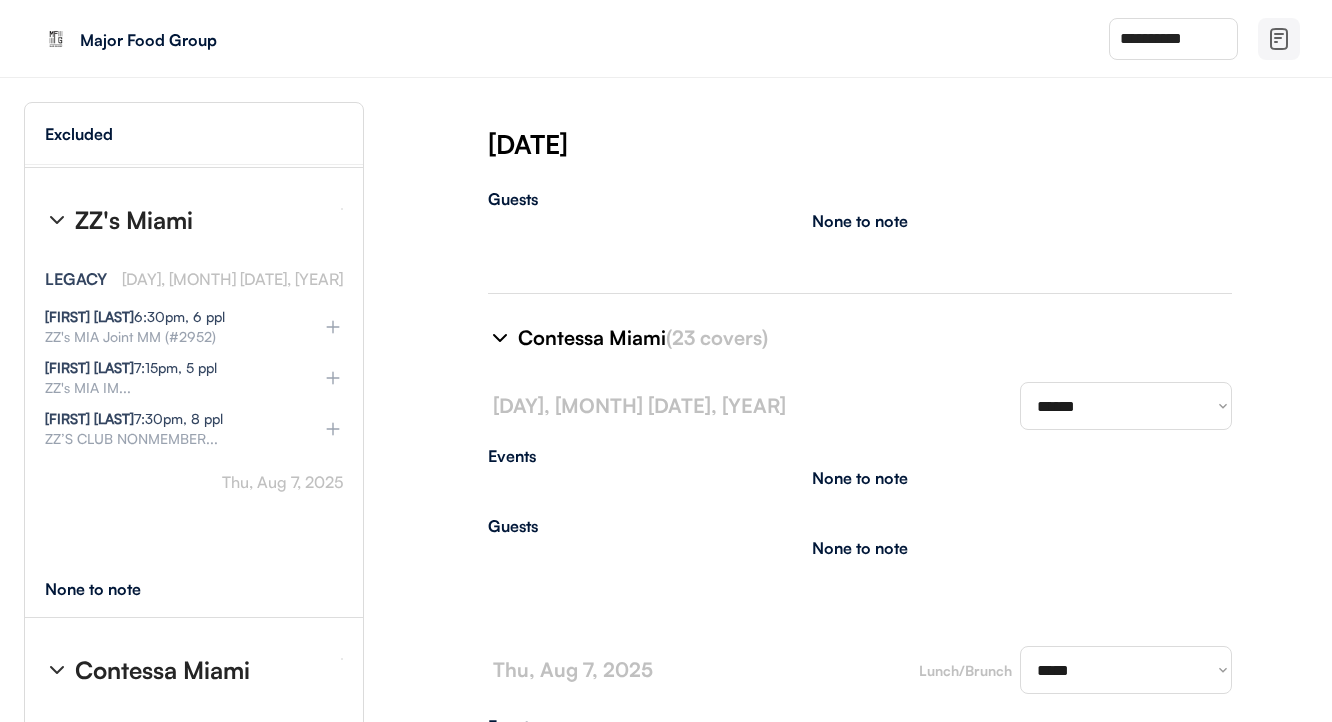 select on "********" 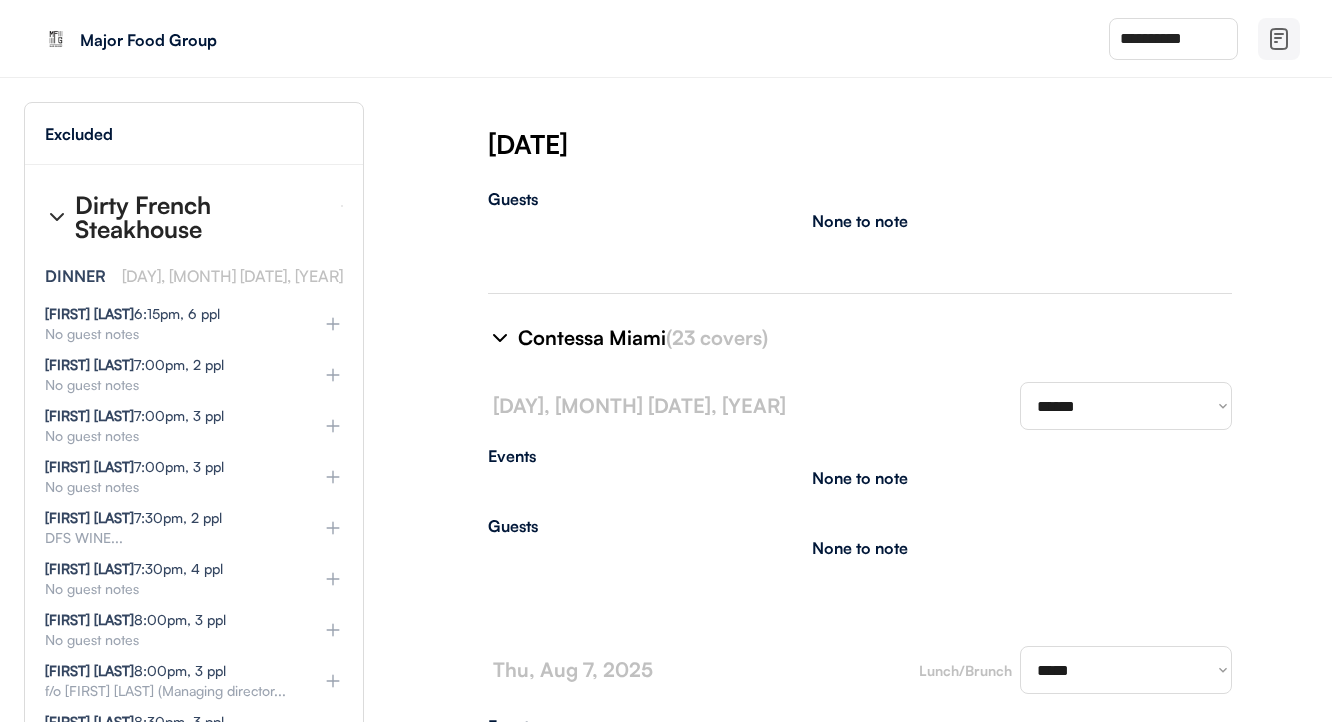 scroll, scrollTop: 39284, scrollLeft: 0, axis: vertical 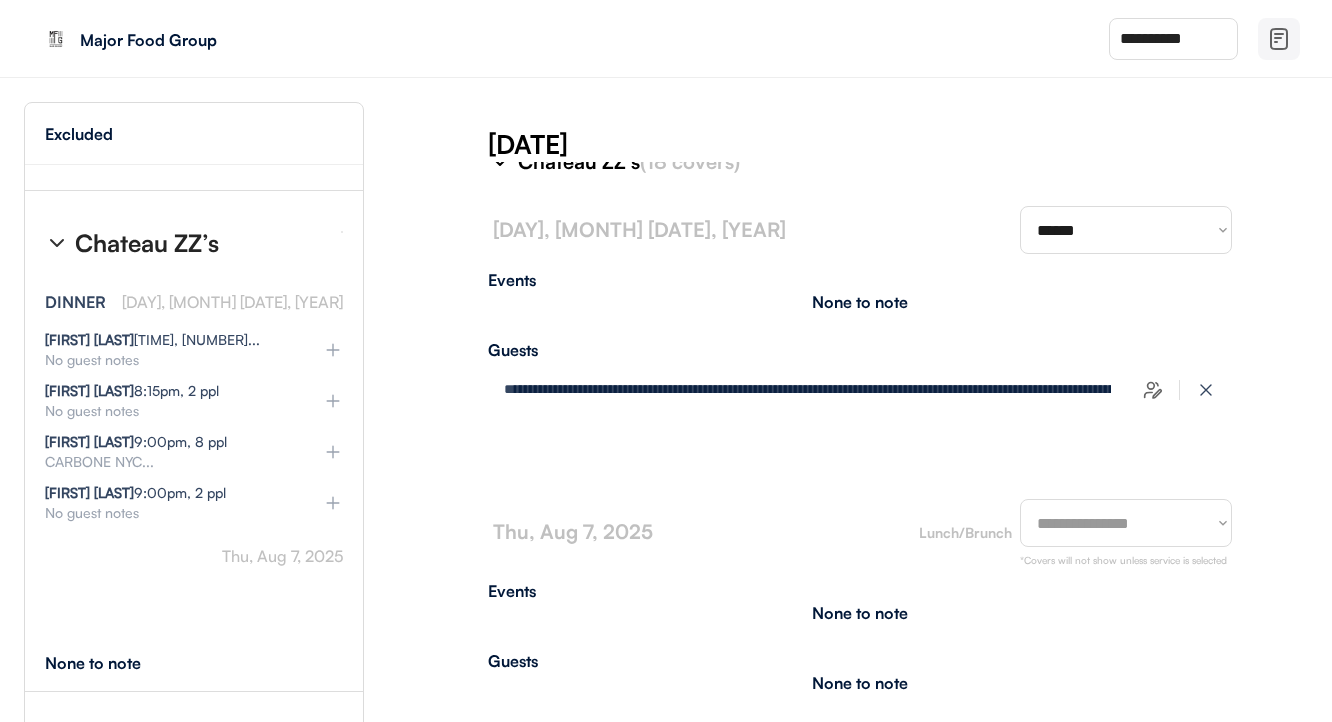 select on "********" 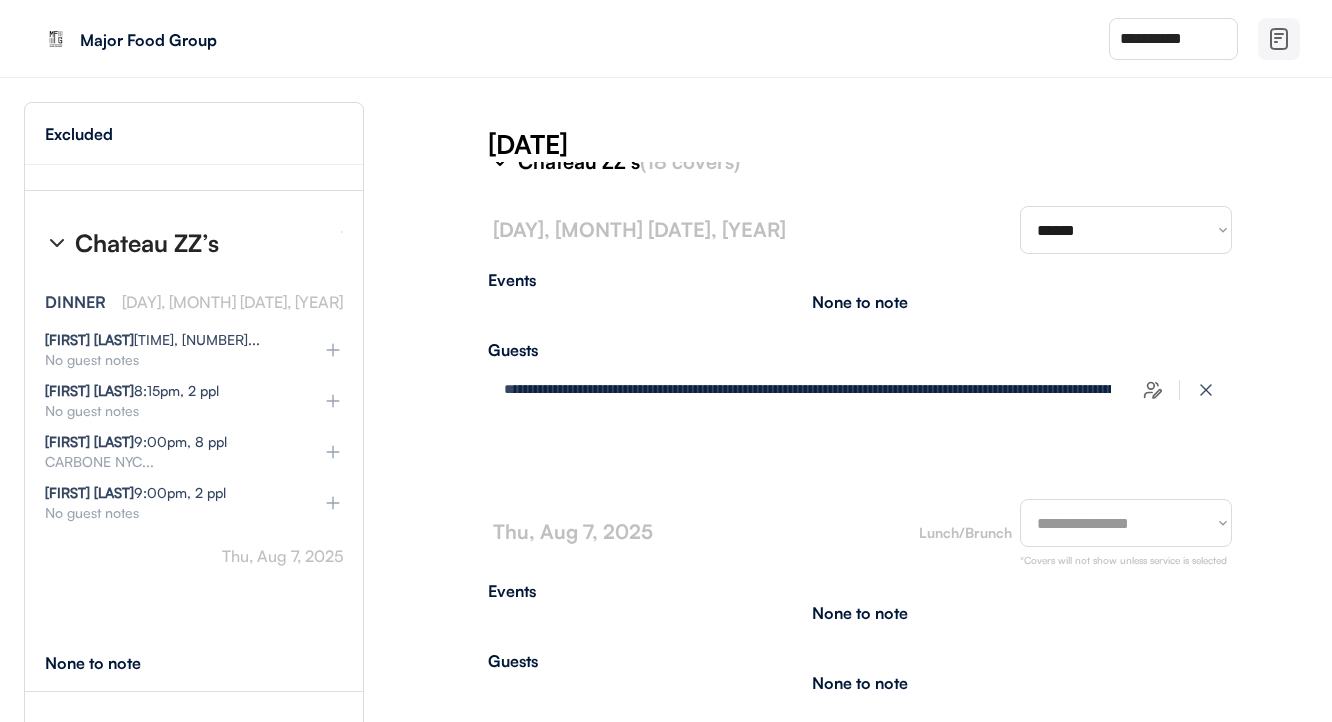 type on "**********" 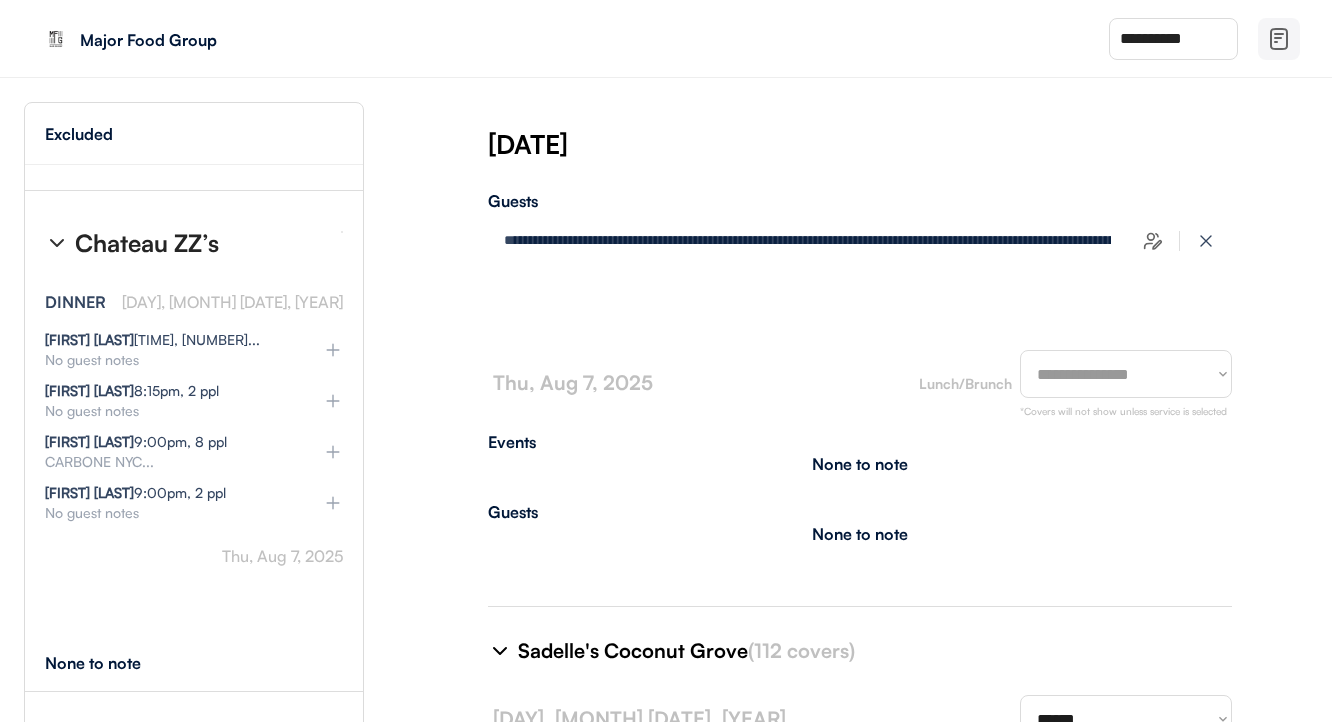 select on "********" 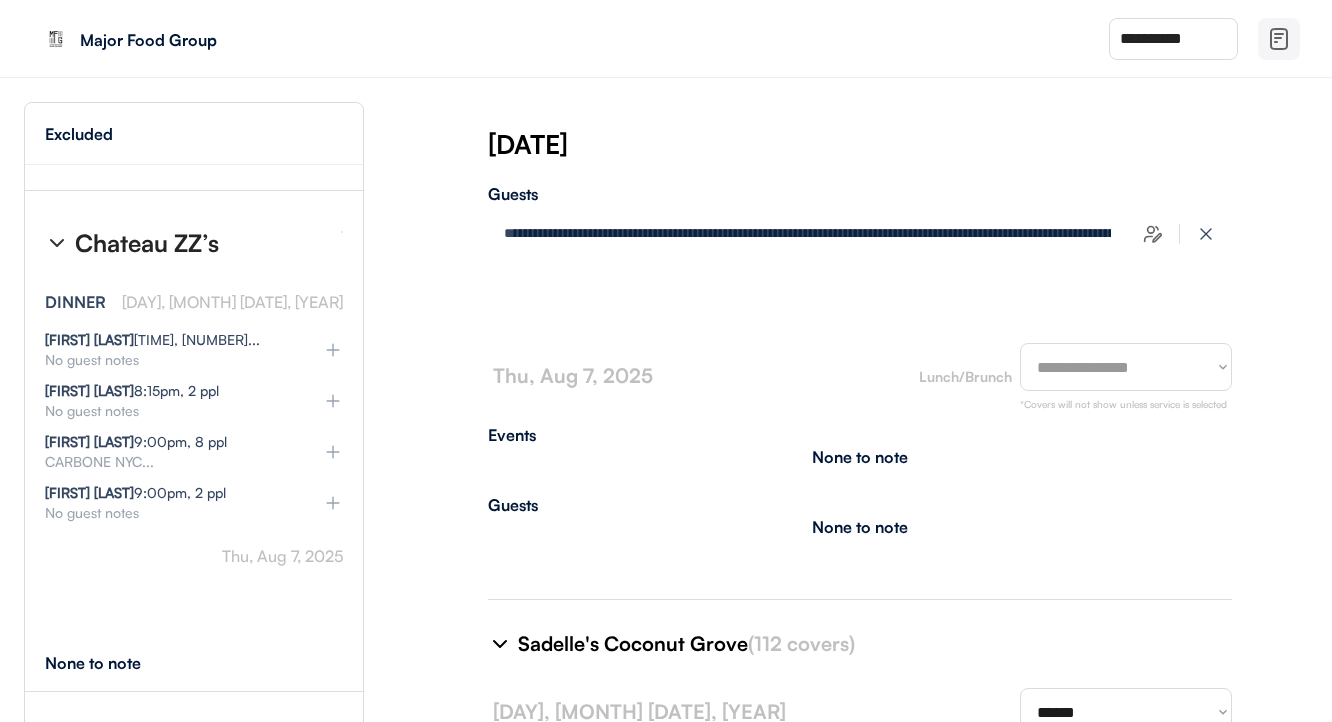 select on "********" 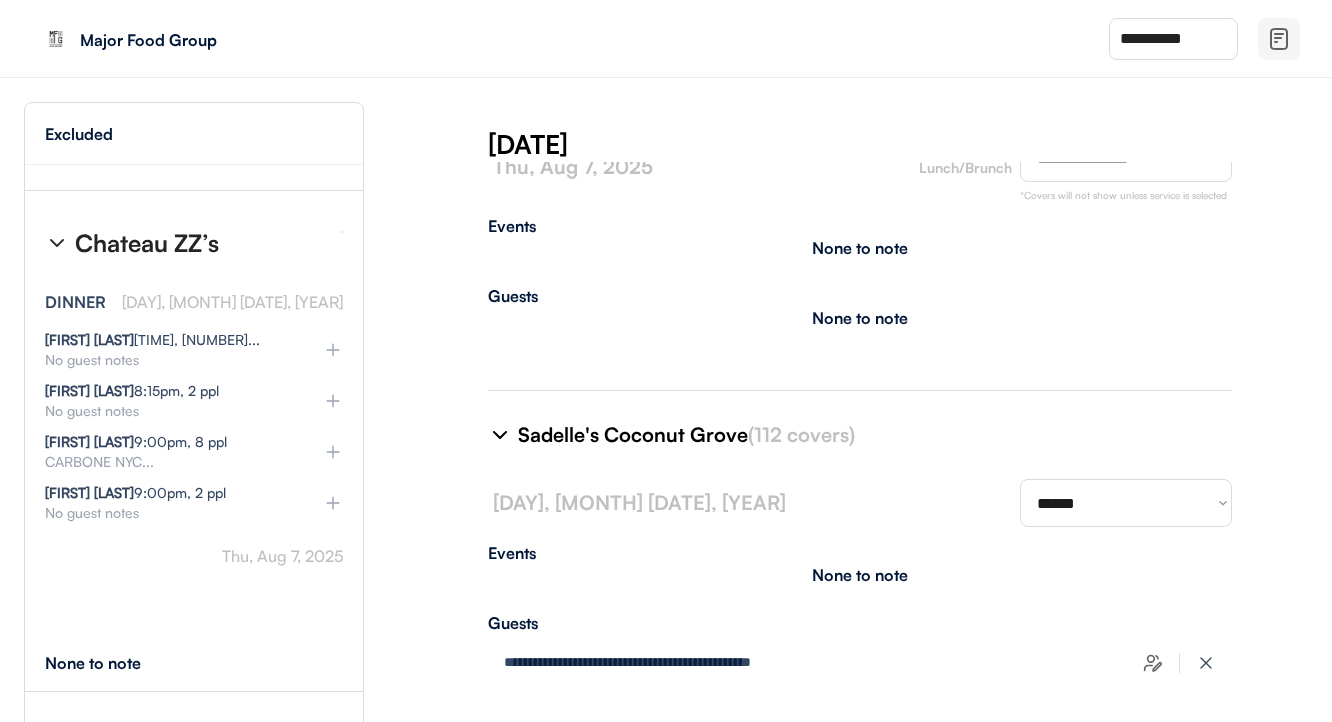 scroll, scrollTop: 12758, scrollLeft: 0, axis: vertical 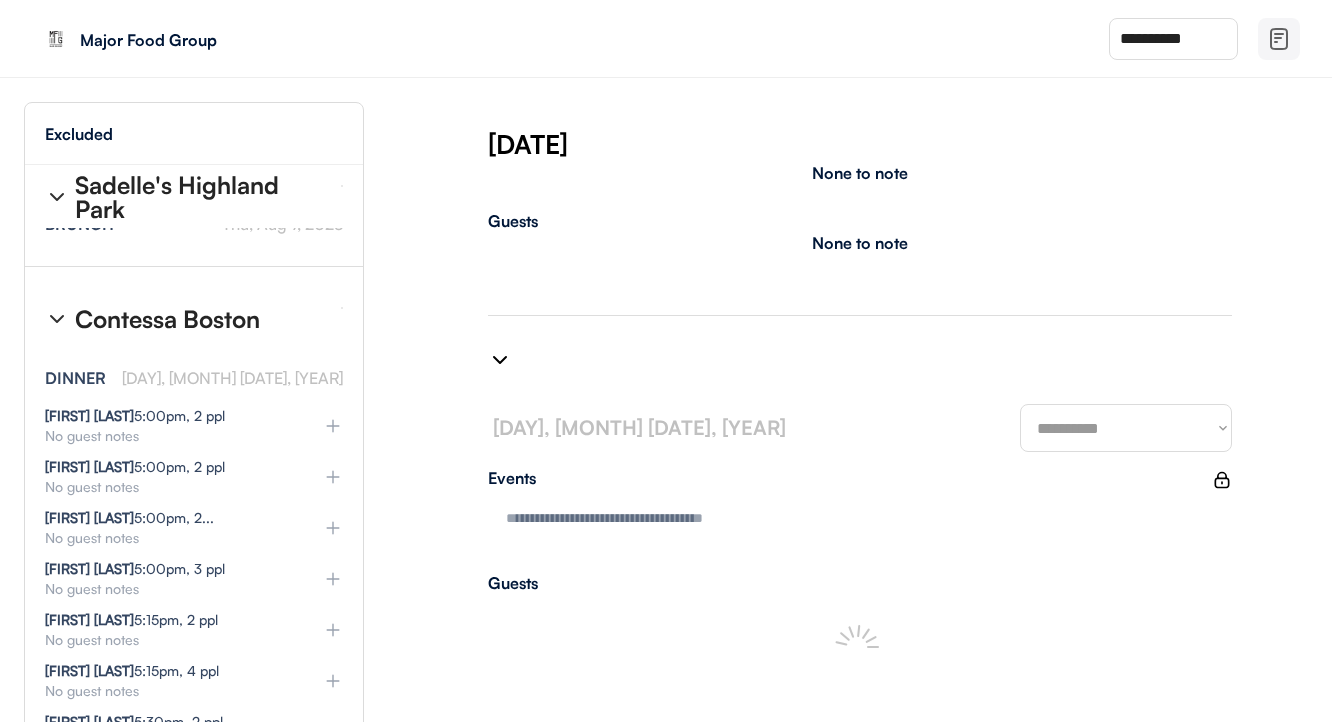 select on "*******" 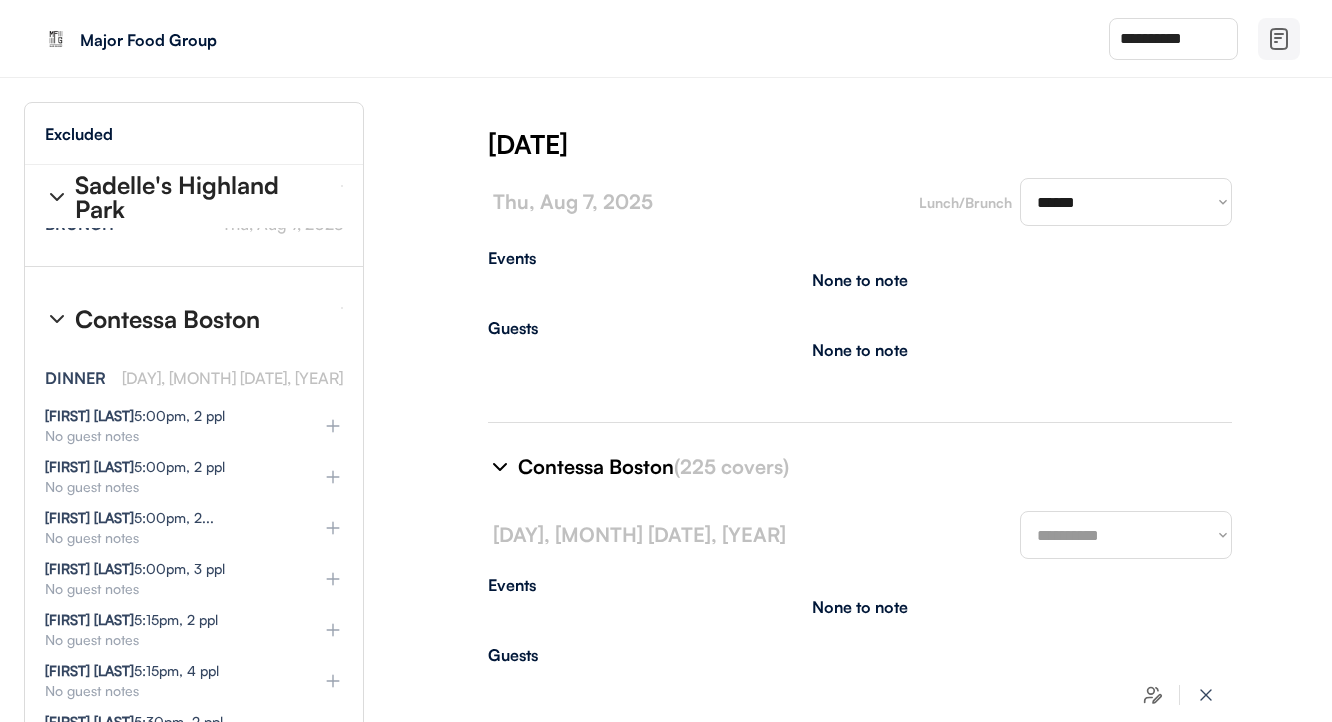 type on "**********" 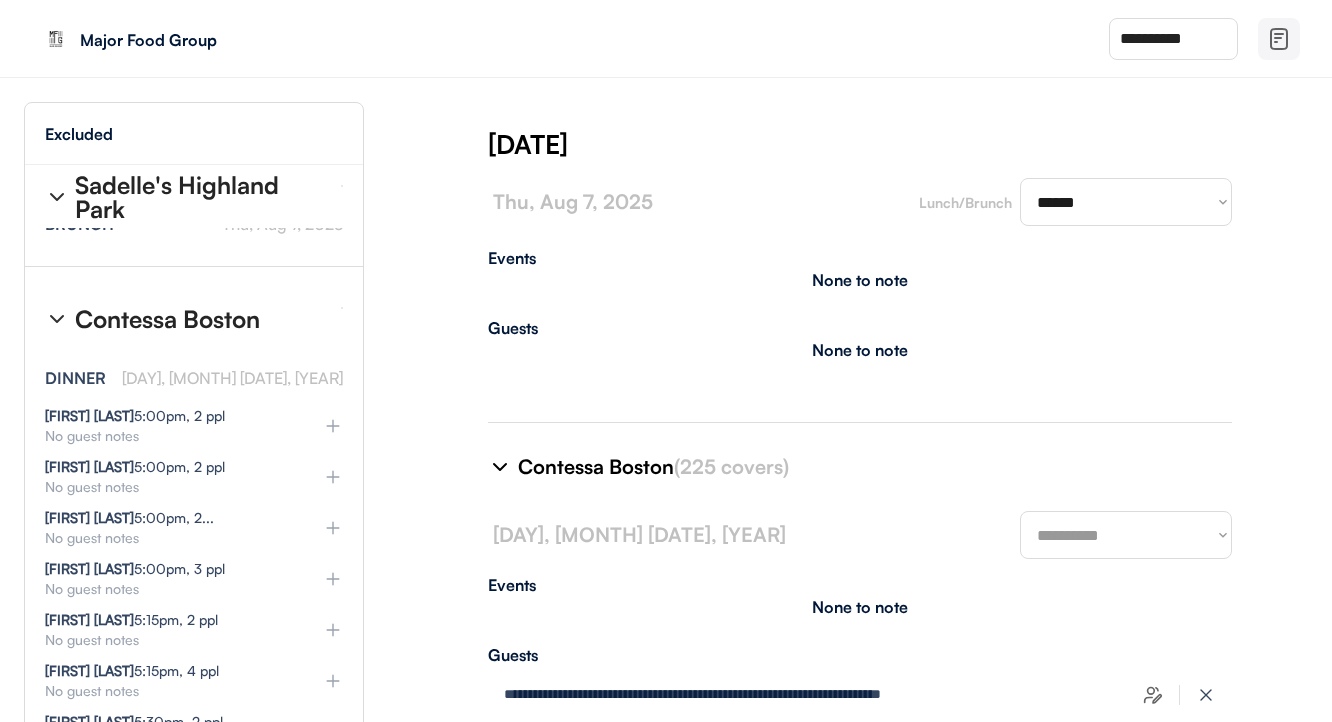 scroll, scrollTop: 15207, scrollLeft: 0, axis: vertical 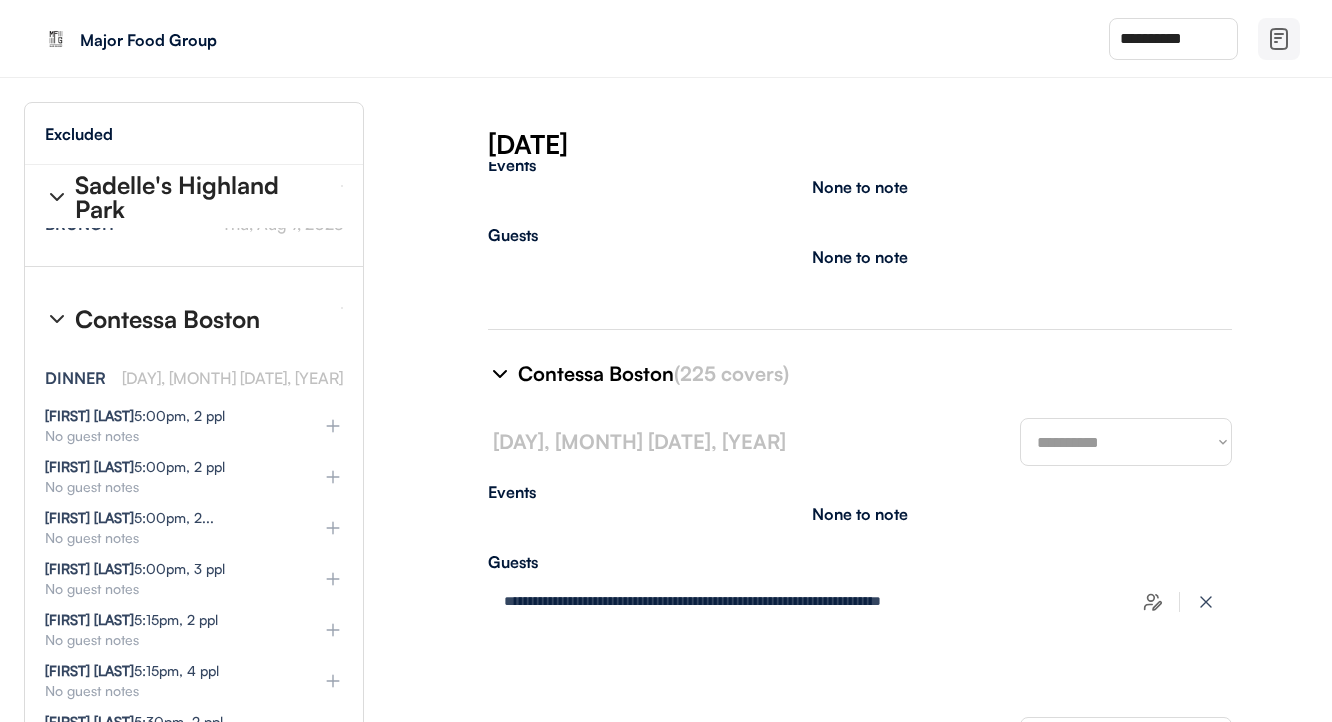 select on "********" 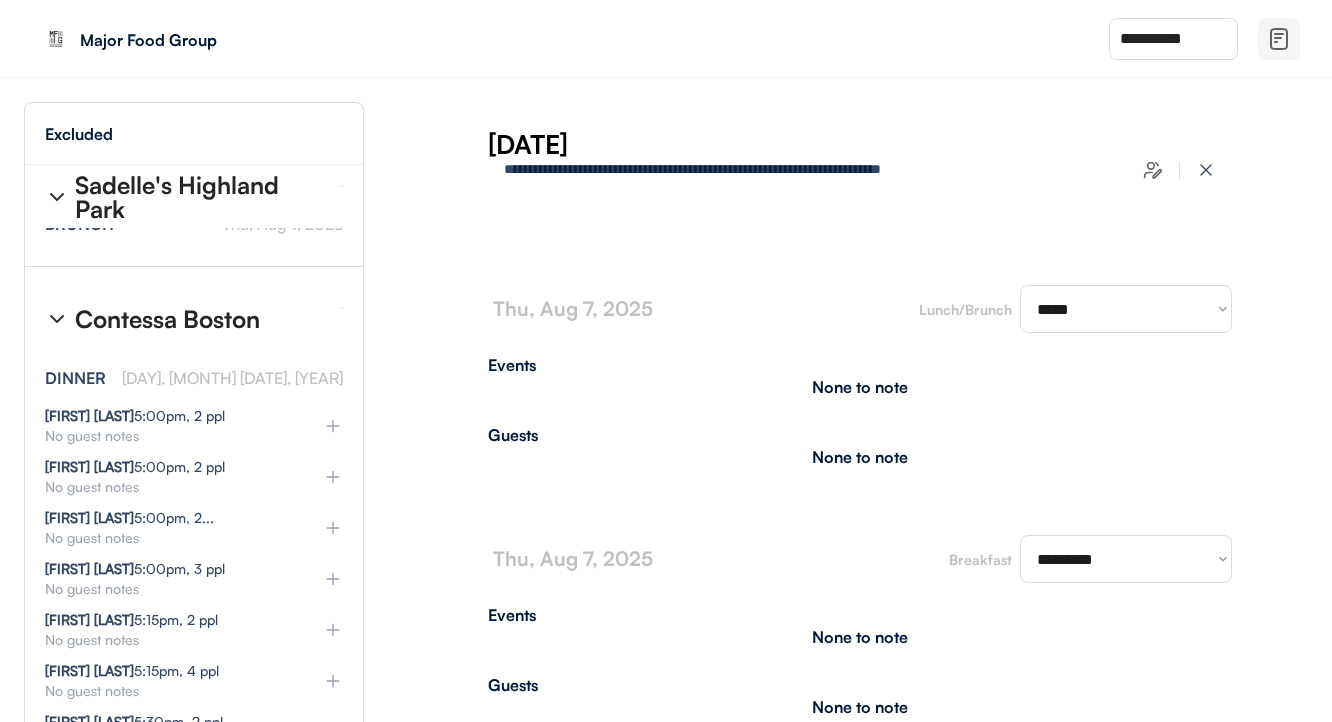 scroll, scrollTop: 15752, scrollLeft: 0, axis: vertical 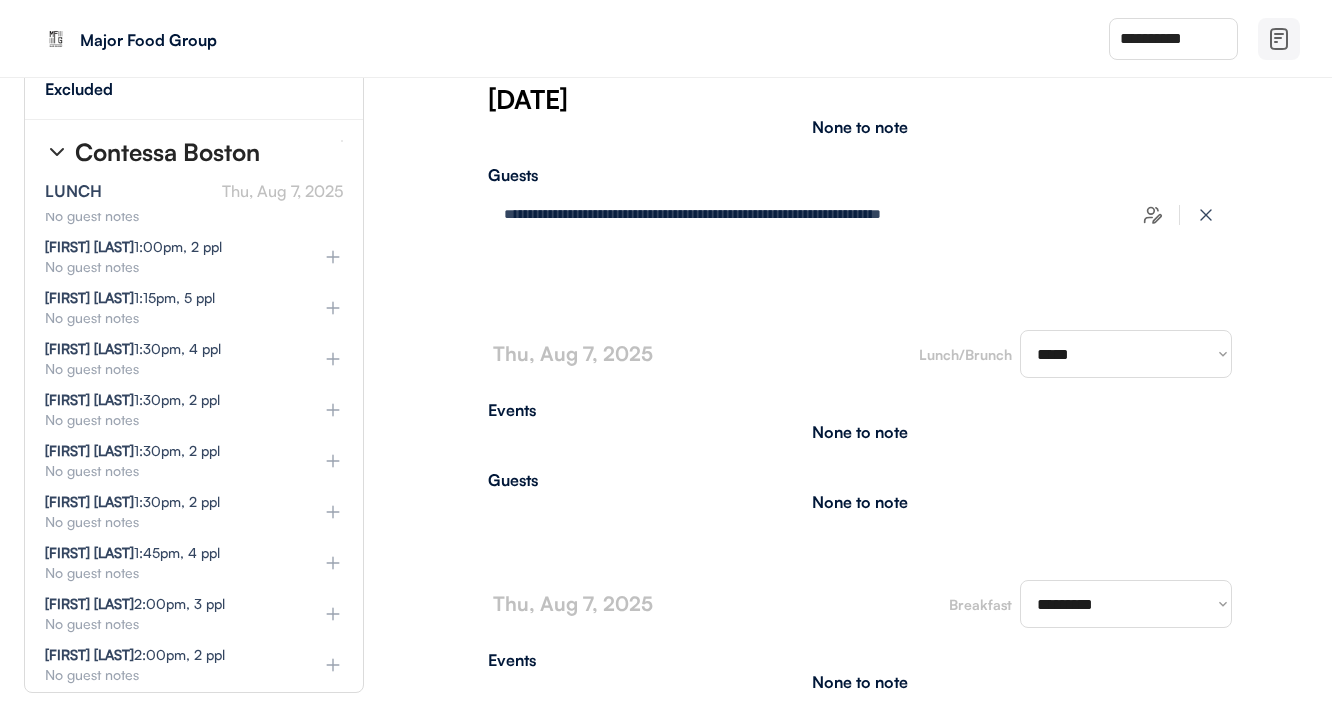 click 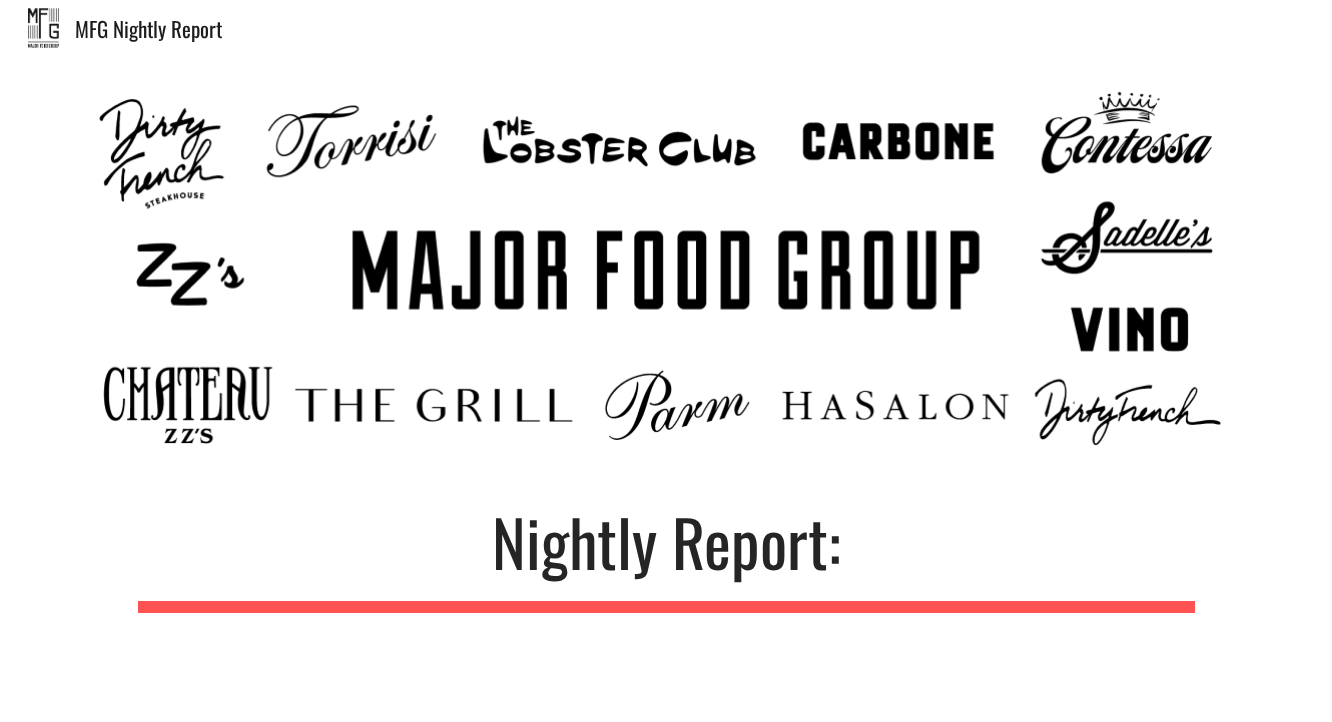 scroll, scrollTop: 0, scrollLeft: 0, axis: both 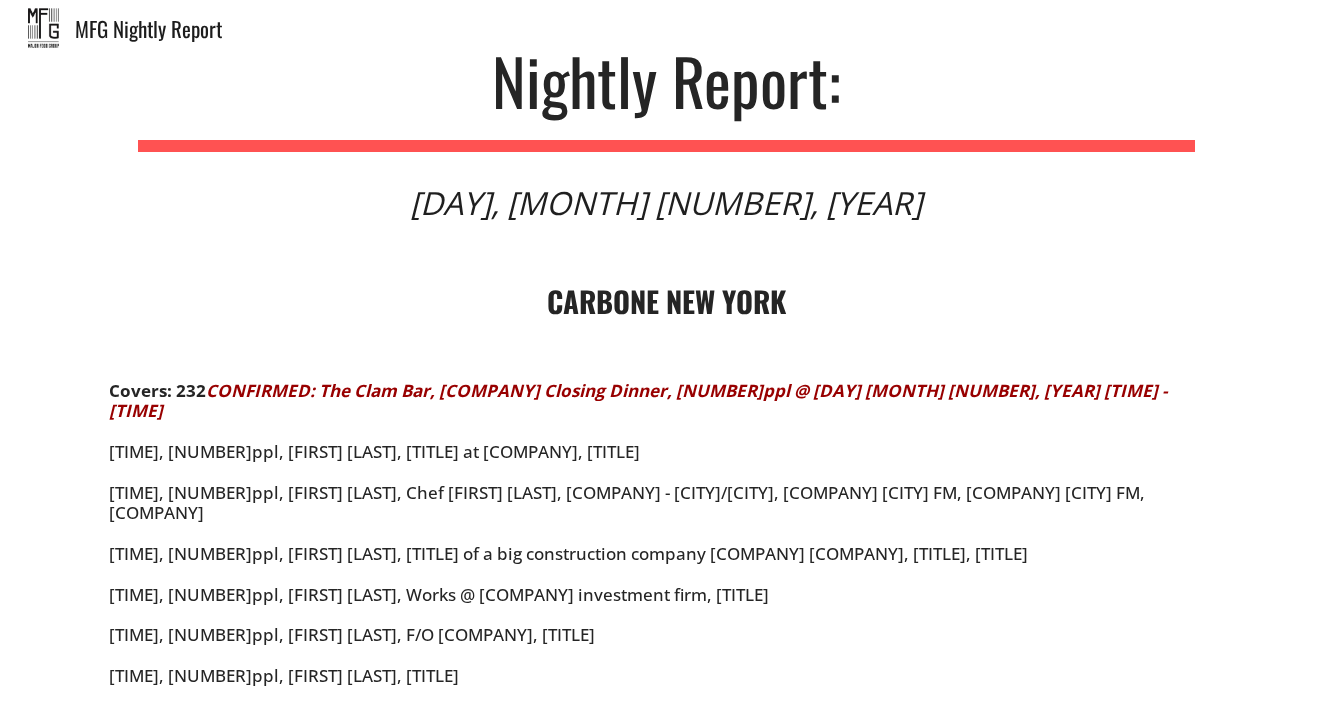click on "CARBONE NEW YORK" at bounding box center (666, 300) 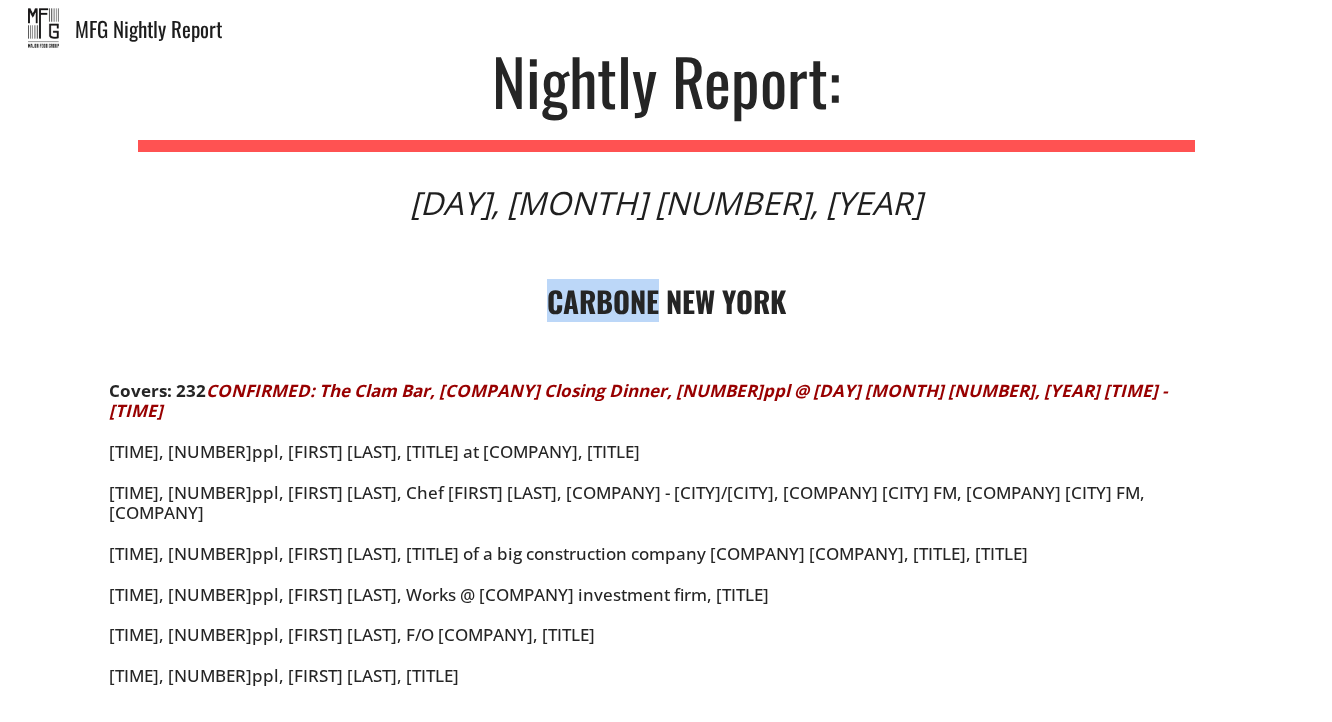 click on "CARBONE NEW YORK" at bounding box center (666, 300) 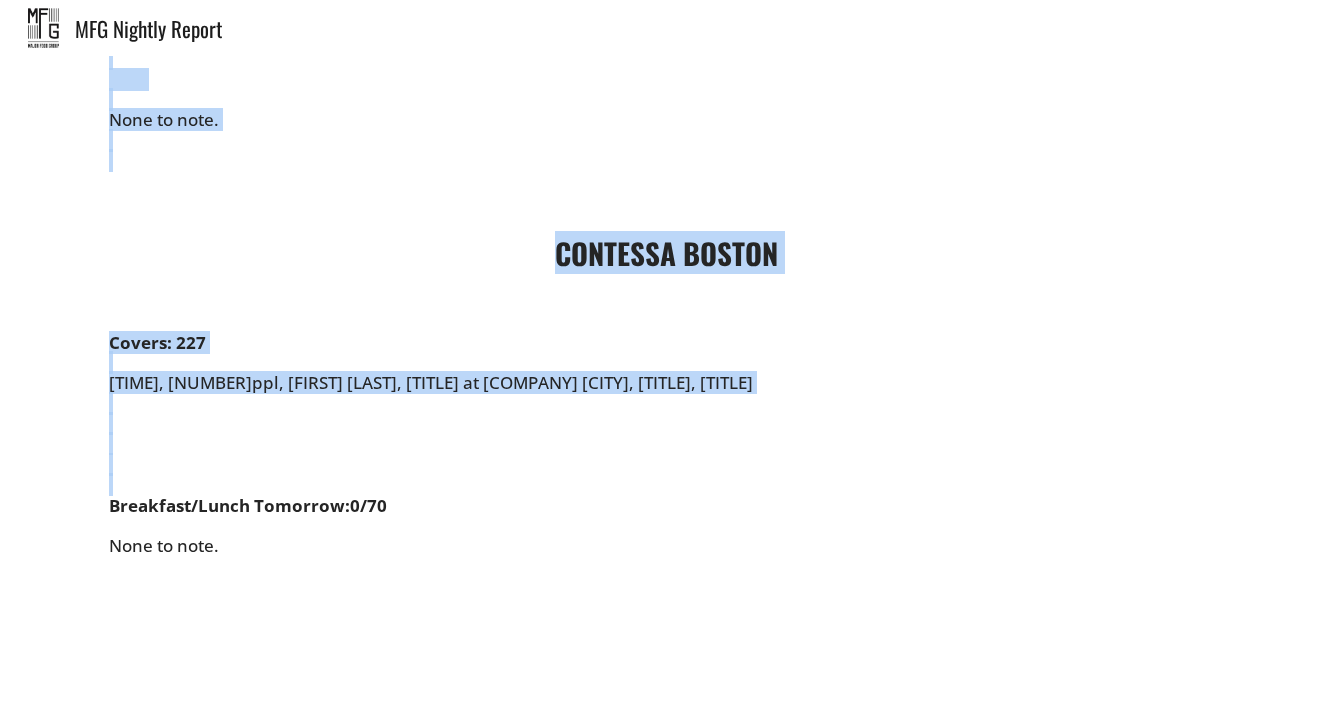 scroll, scrollTop: 10484, scrollLeft: 0, axis: vertical 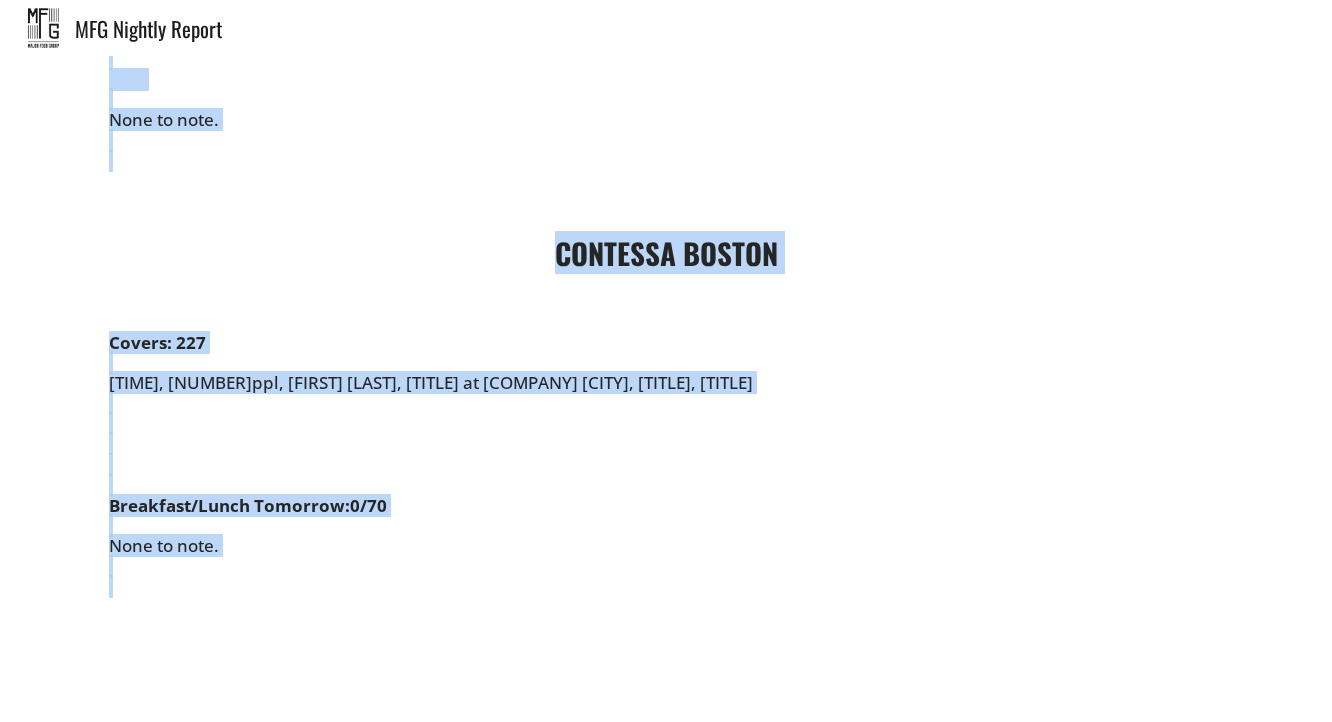 drag, startPoint x: 530, startPoint y: 293, endPoint x: 660, endPoint y: 794, distance: 517.59155 